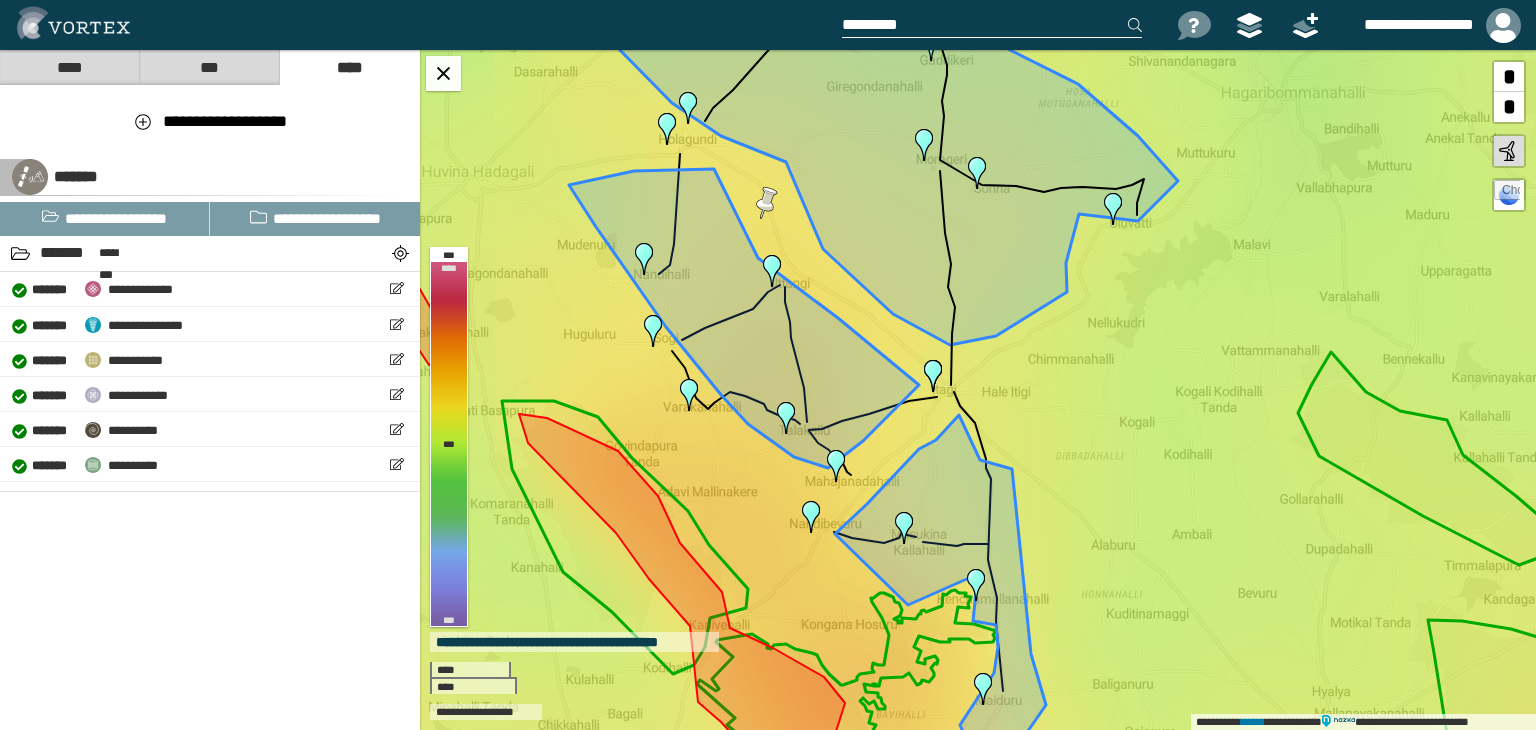 scroll, scrollTop: 0, scrollLeft: 0, axis: both 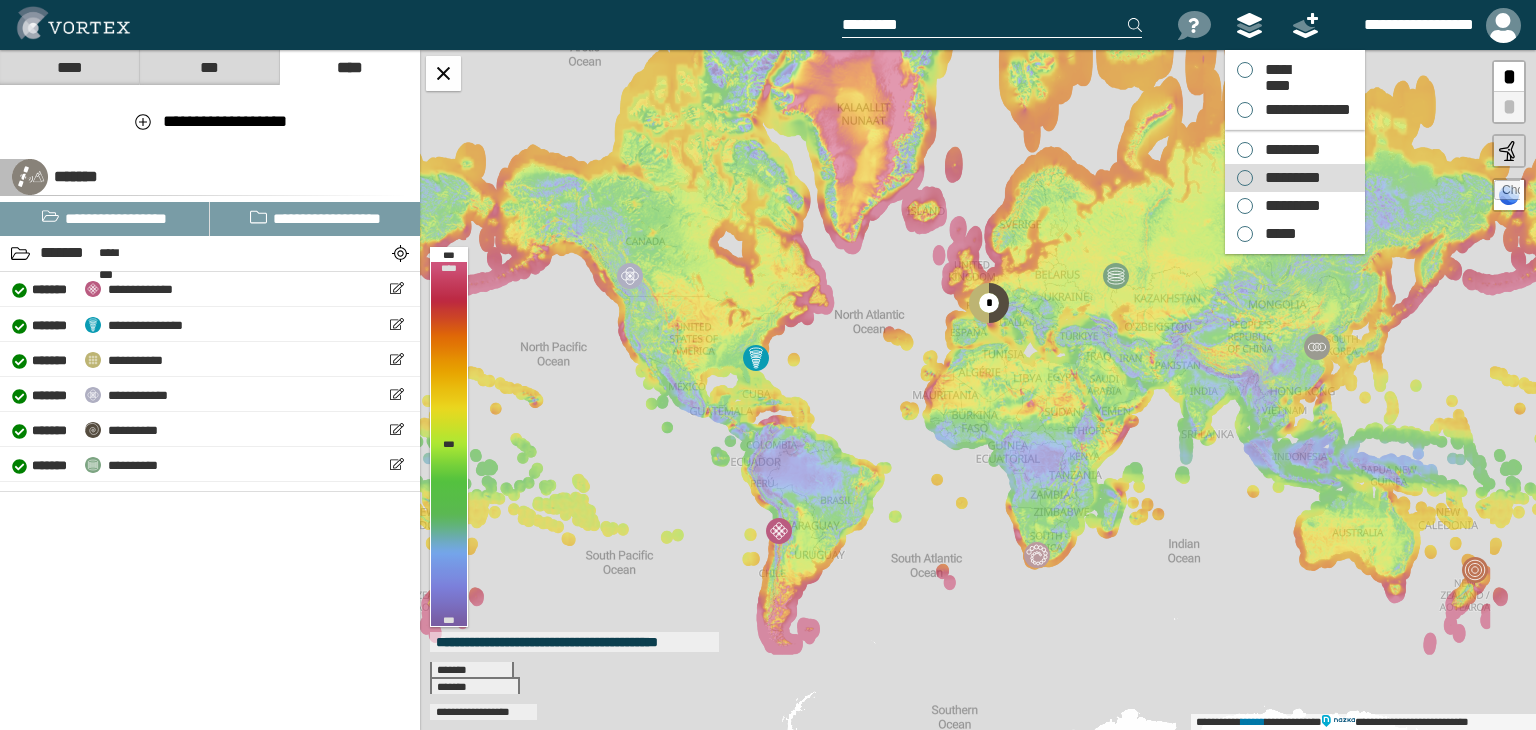 click on "*********" at bounding box center [1295, 178] 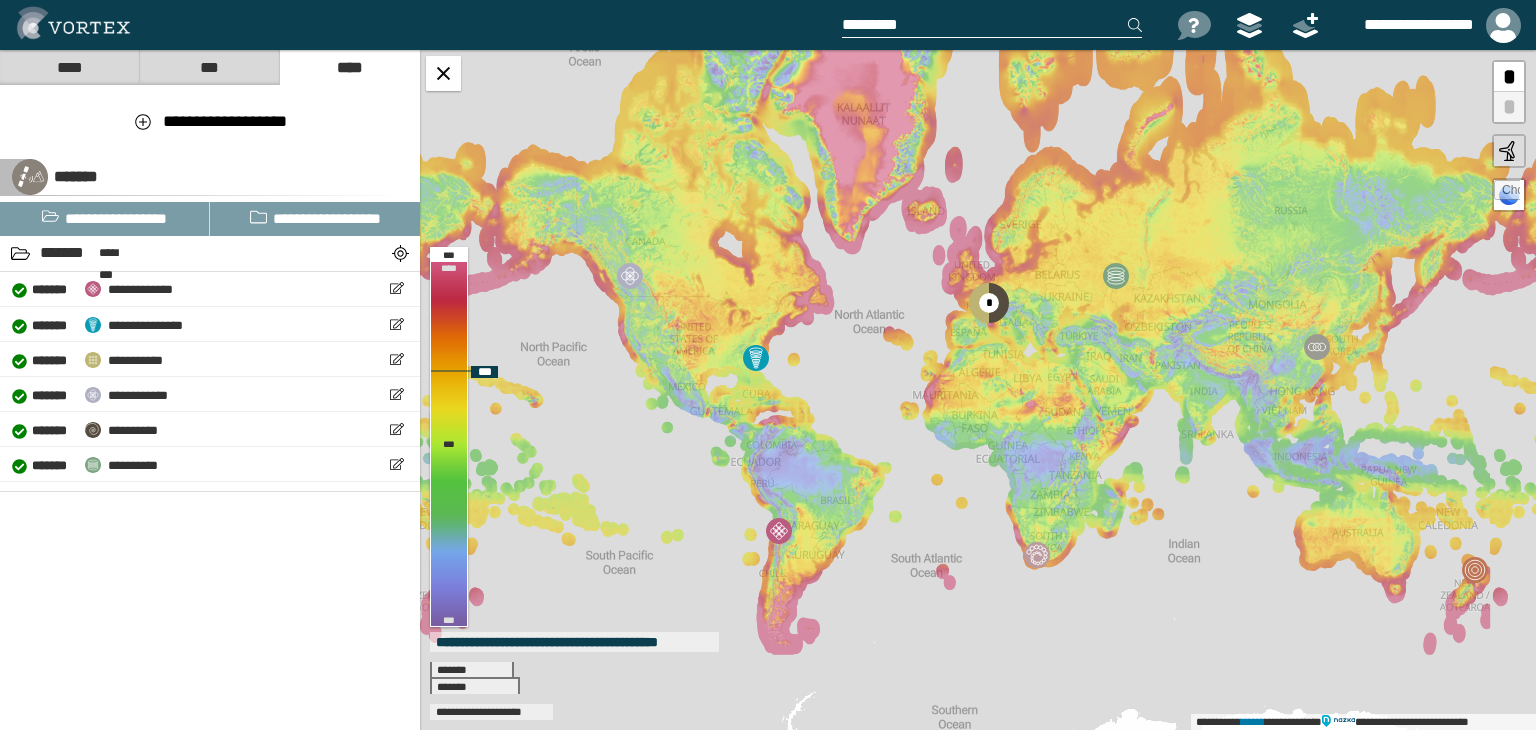 click at bounding box center [1507, 193] 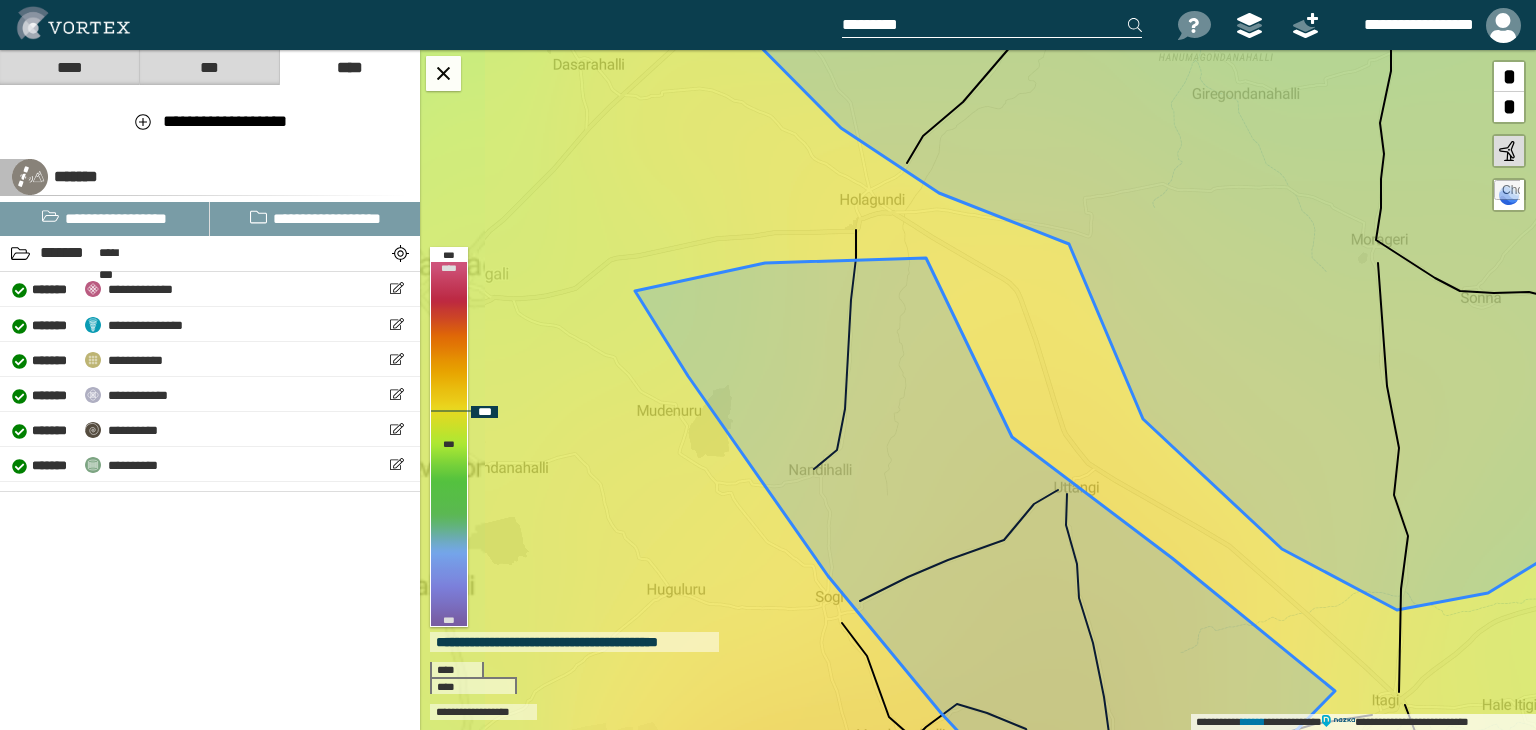 click 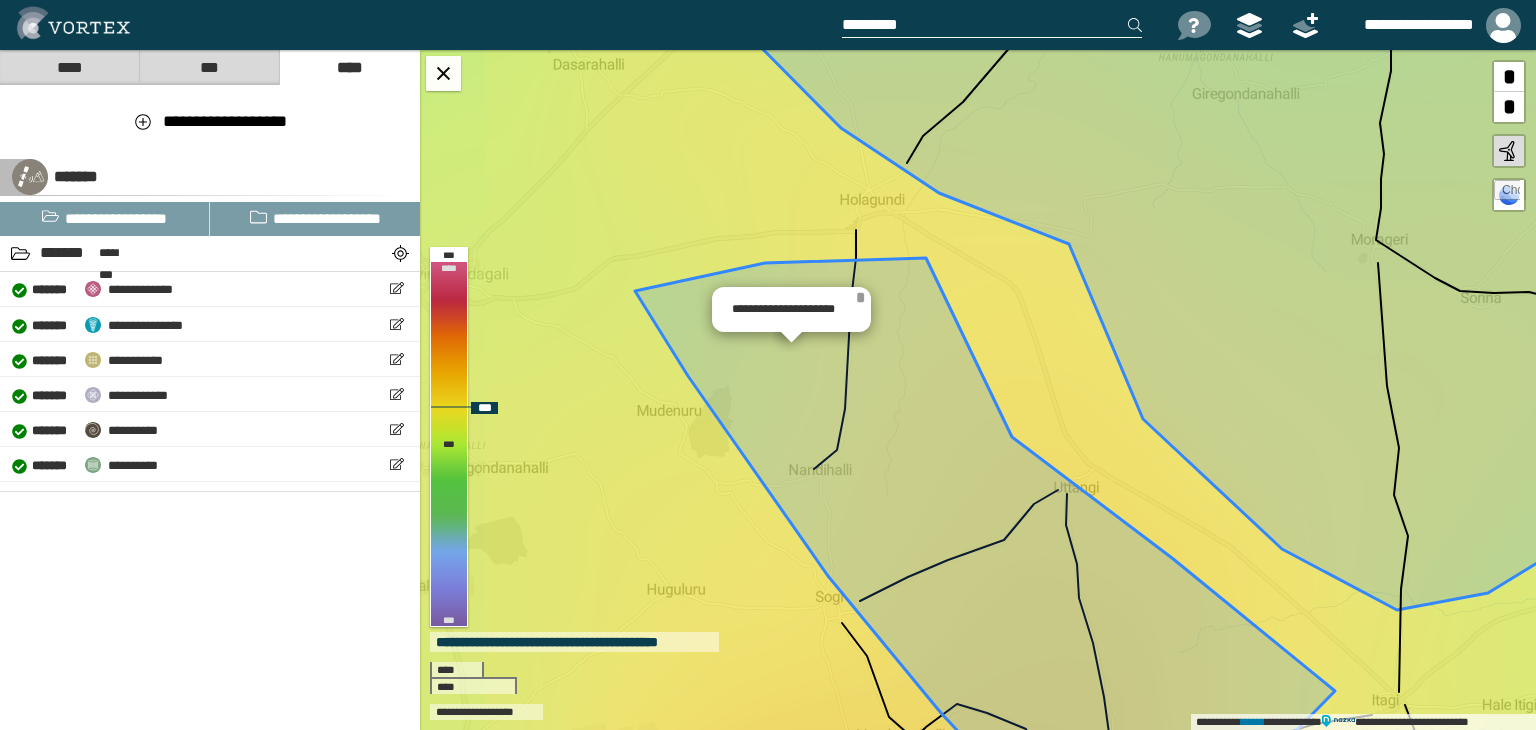 click on "*" at bounding box center [860, 297] 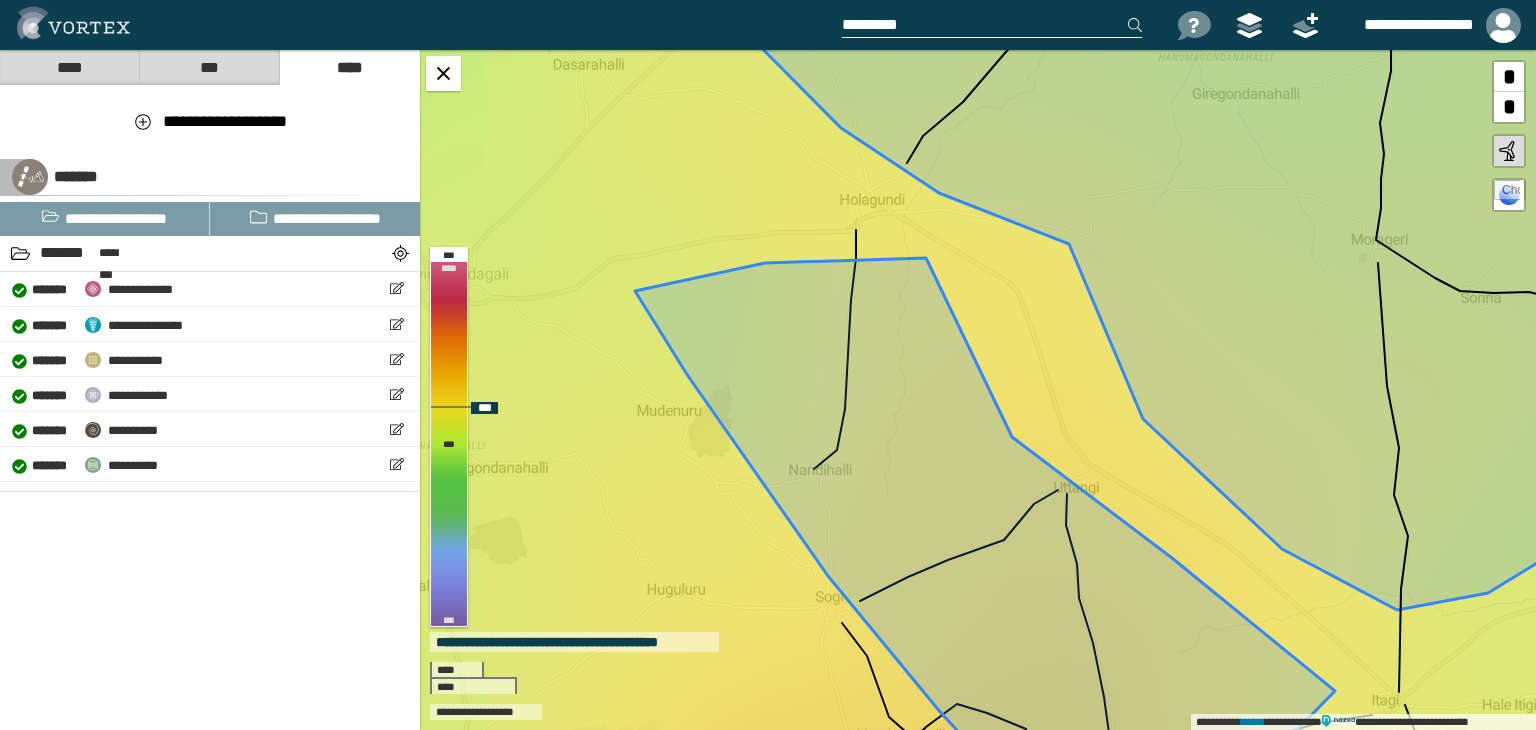click 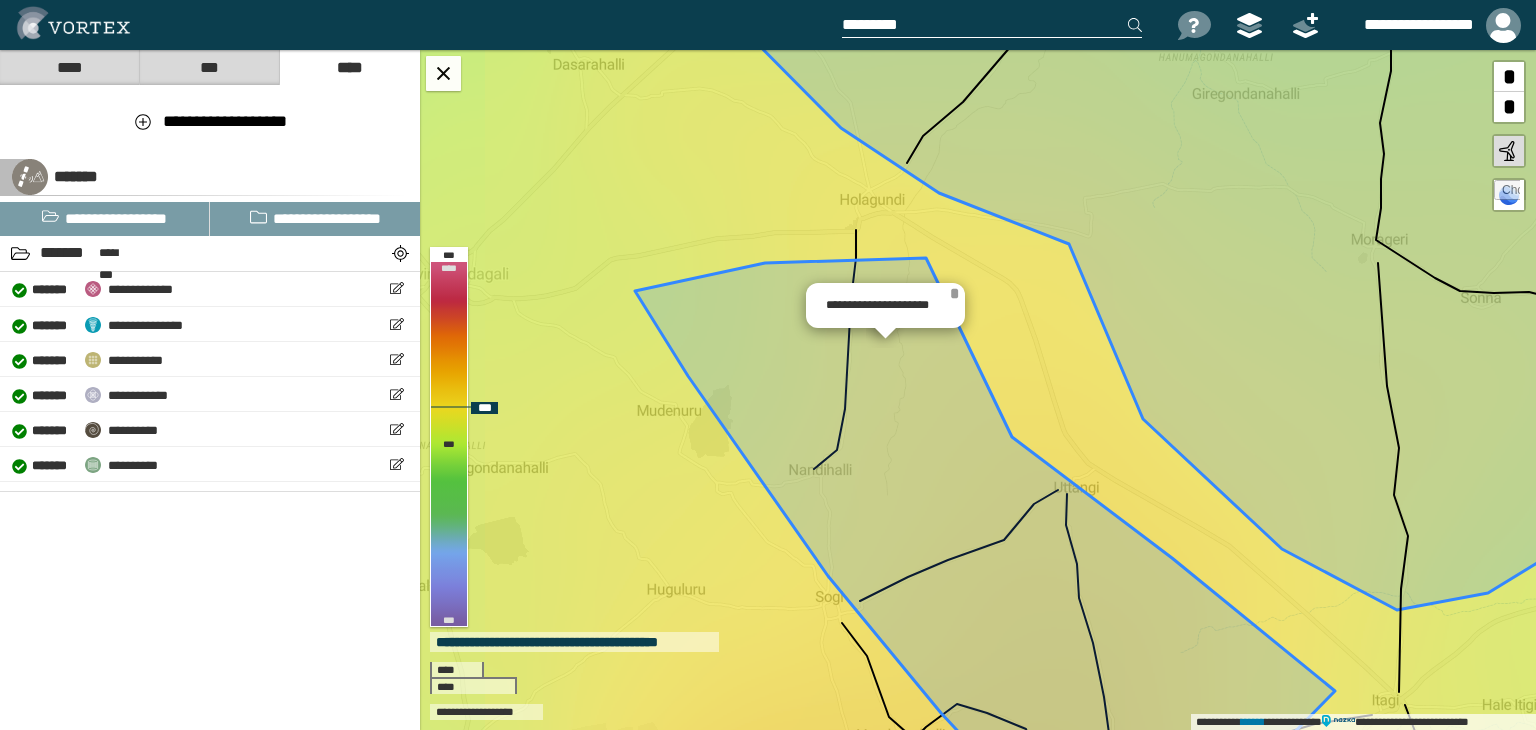 click on "*" at bounding box center (954, 293) 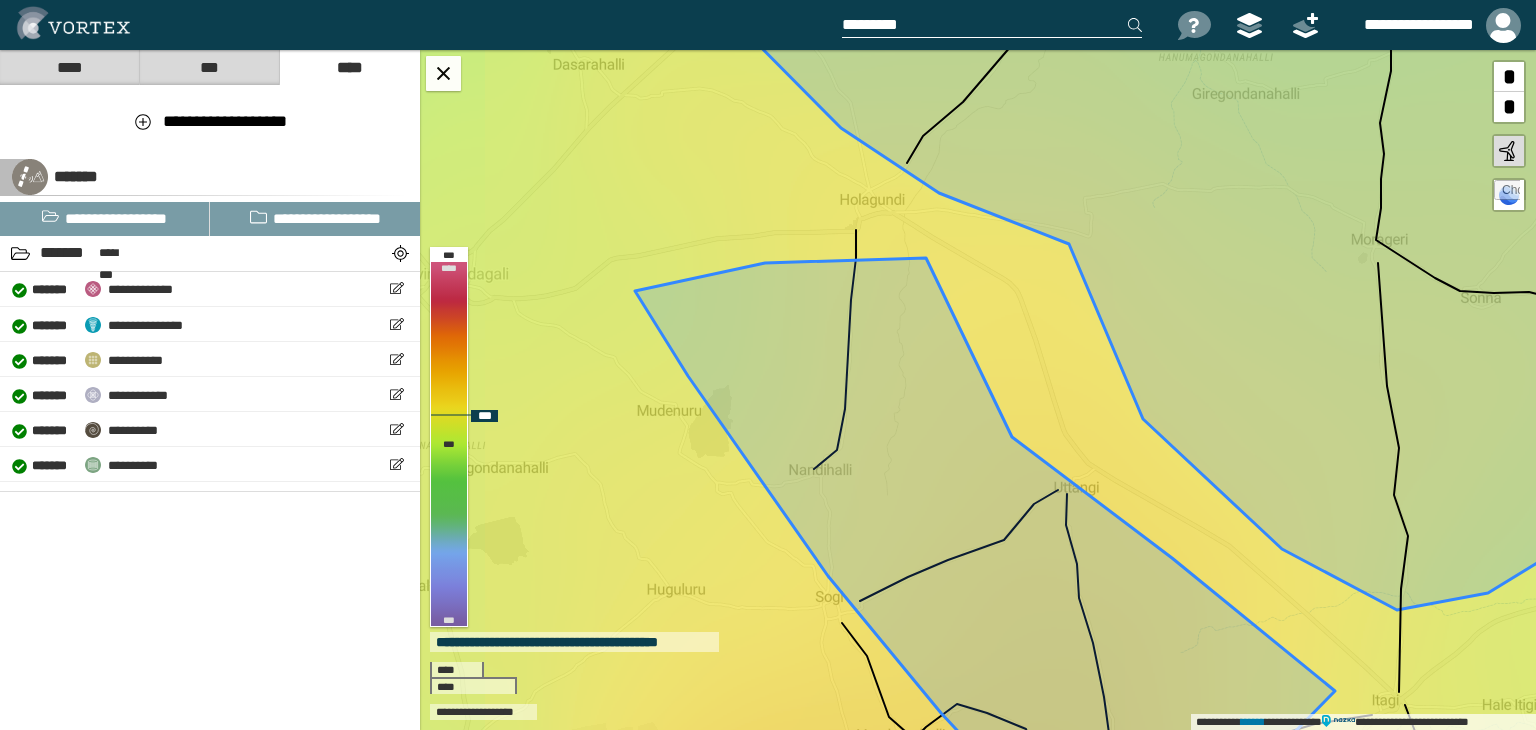 click 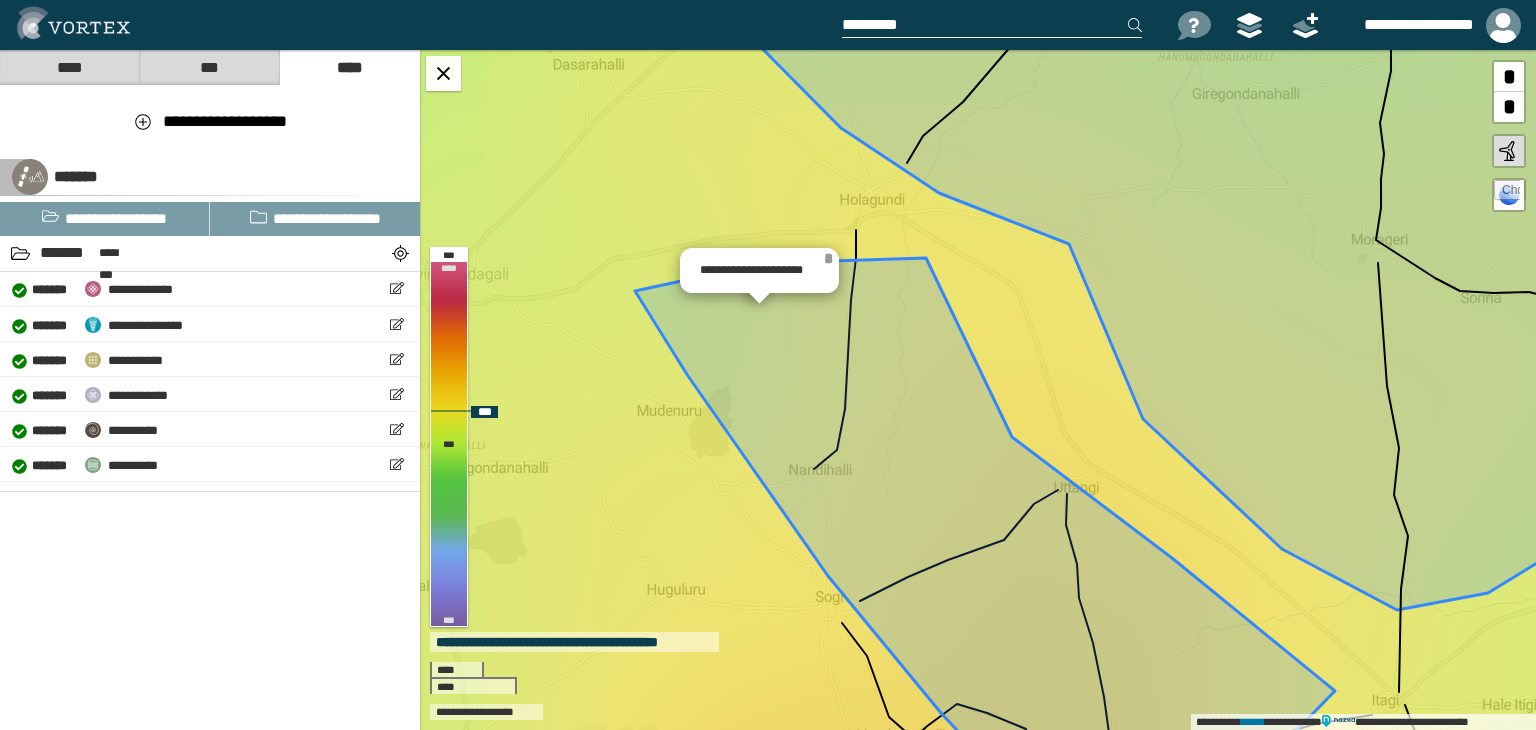 click on "*" at bounding box center [828, 258] 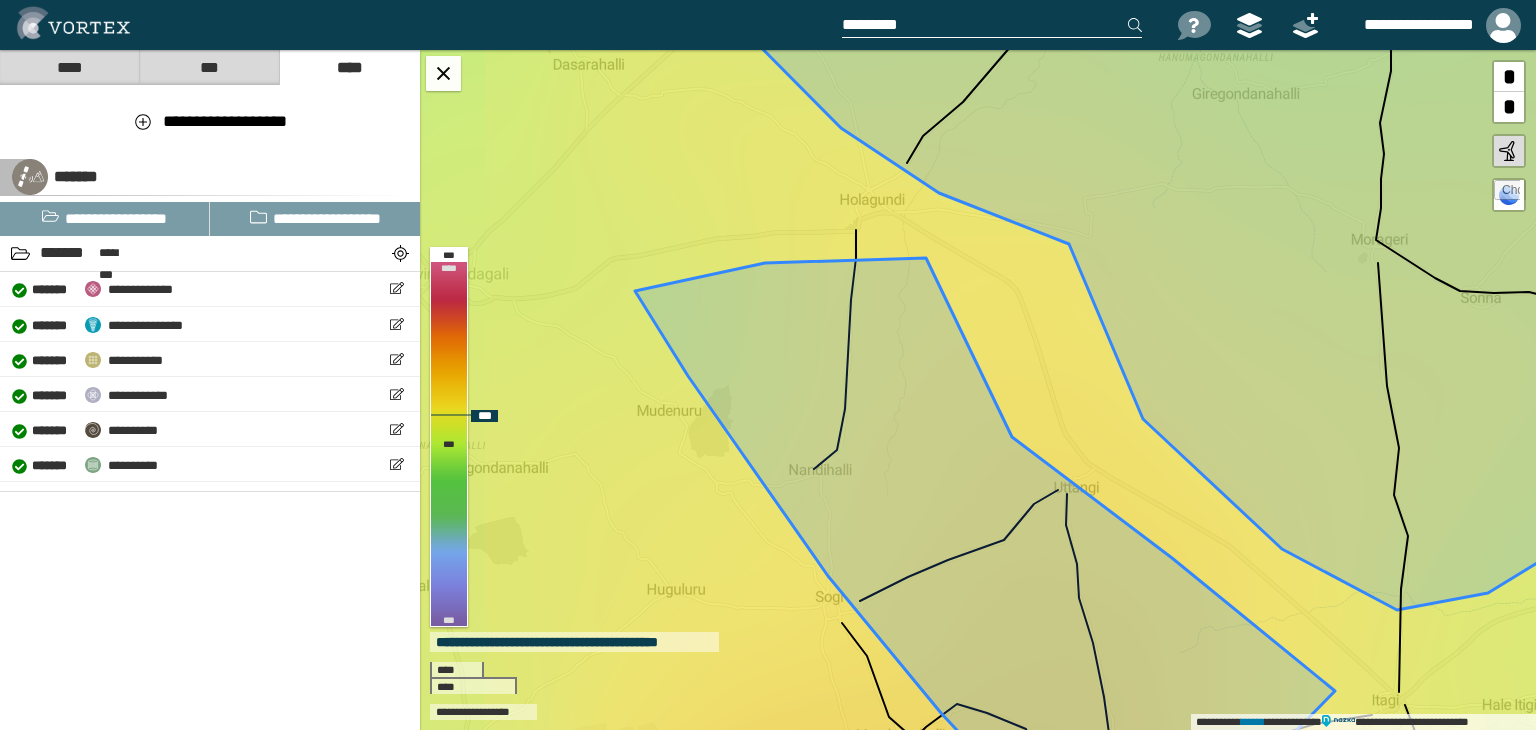 click 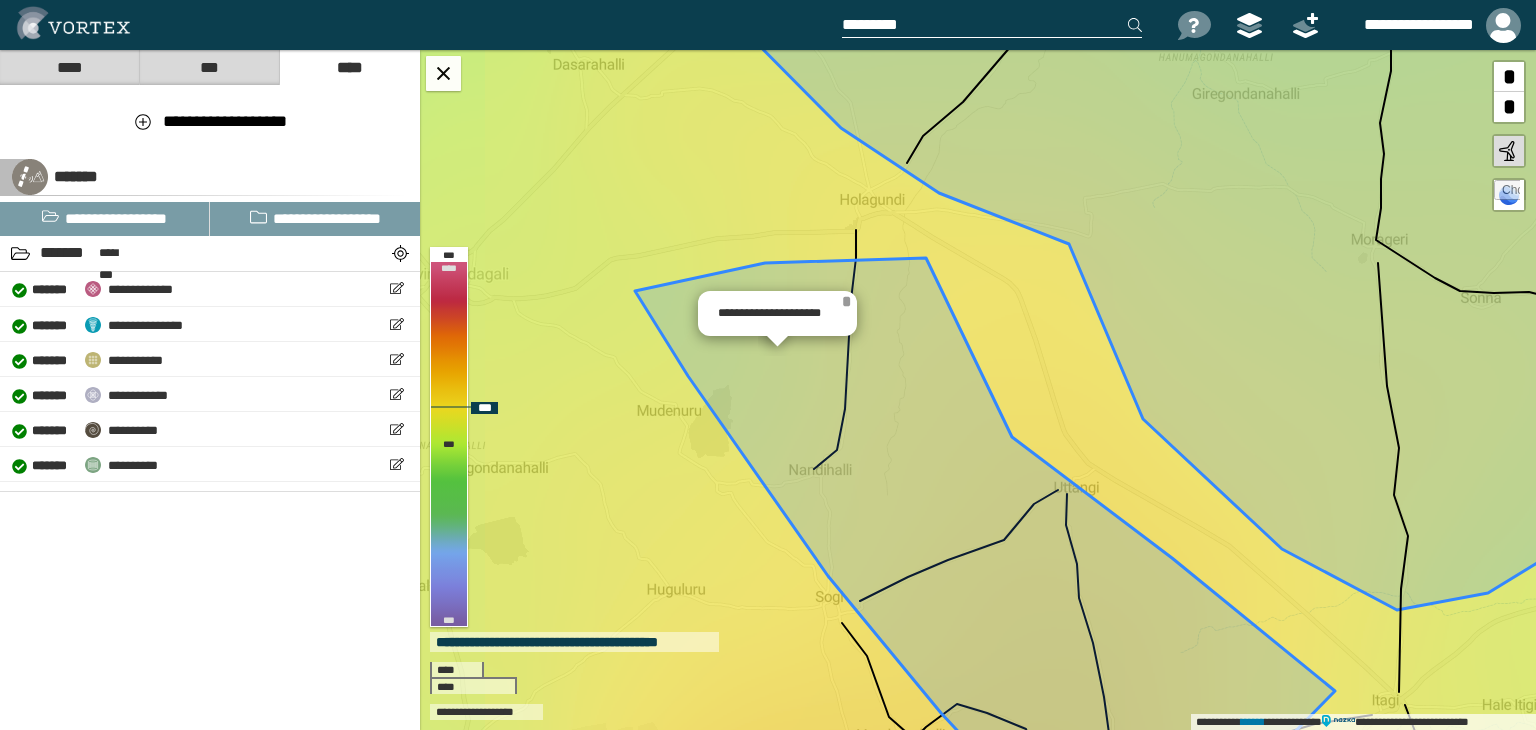 click on "*" at bounding box center [846, 301] 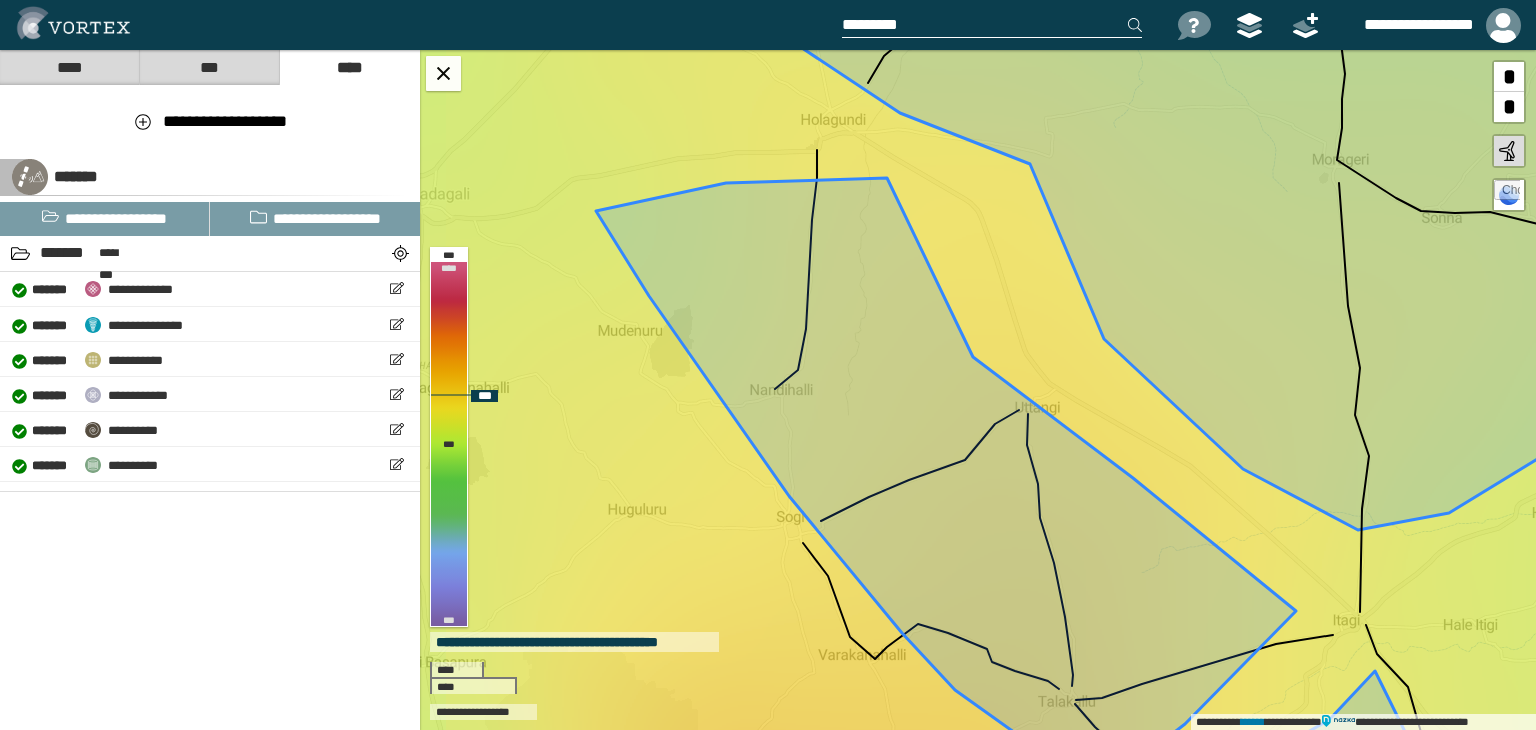 click 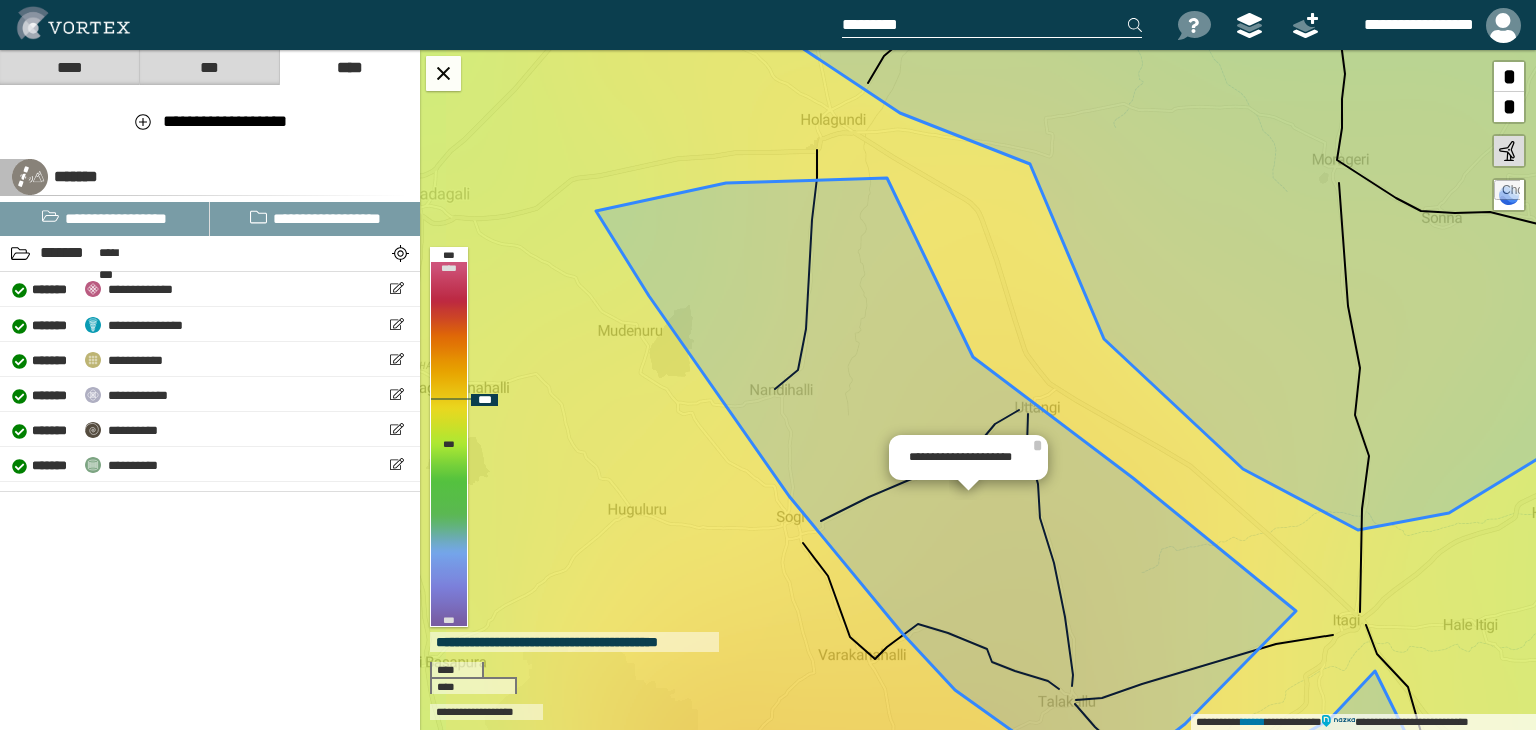 drag, startPoint x: 1037, startPoint y: 445, endPoint x: 926, endPoint y: 391, distance: 123.43824 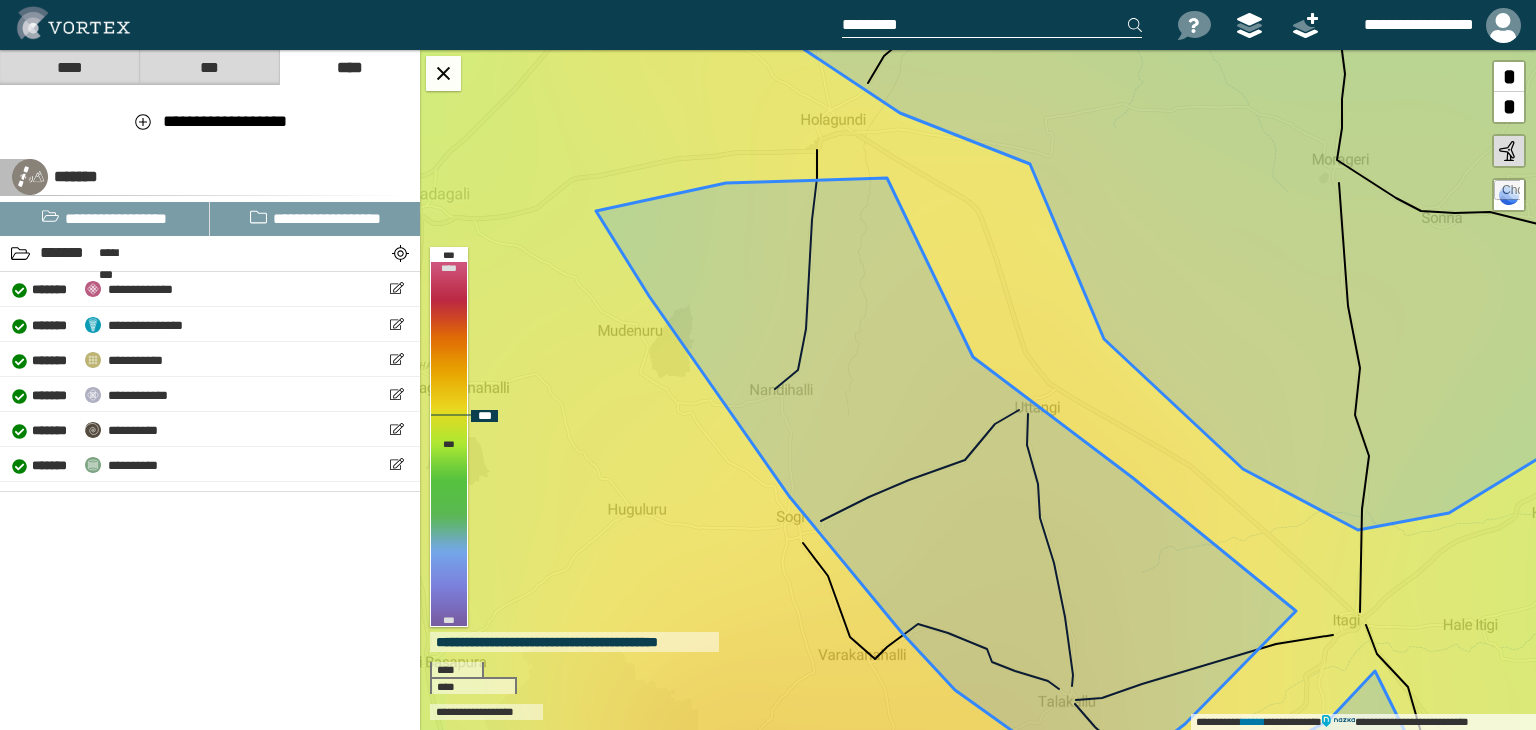 click 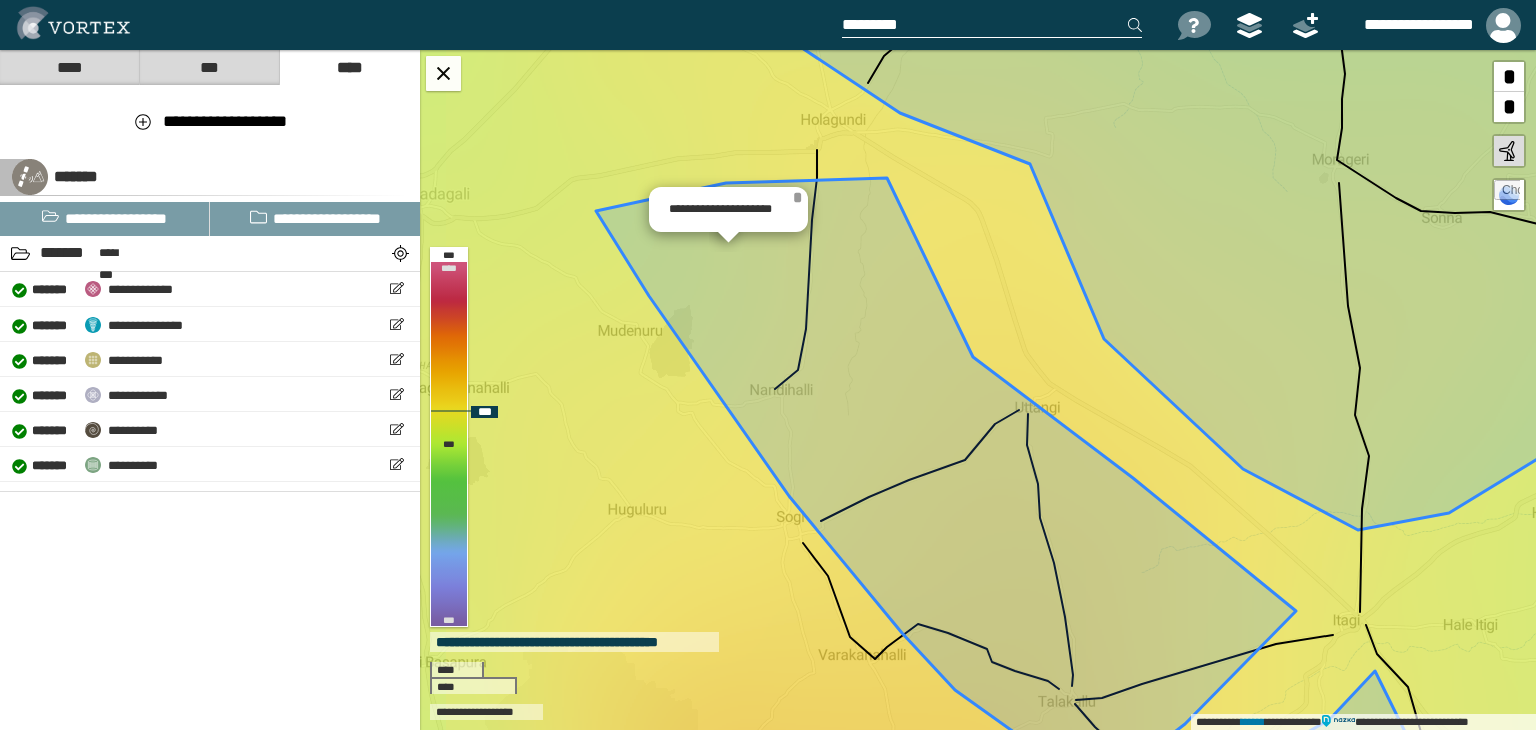 click on "*" at bounding box center (797, 197) 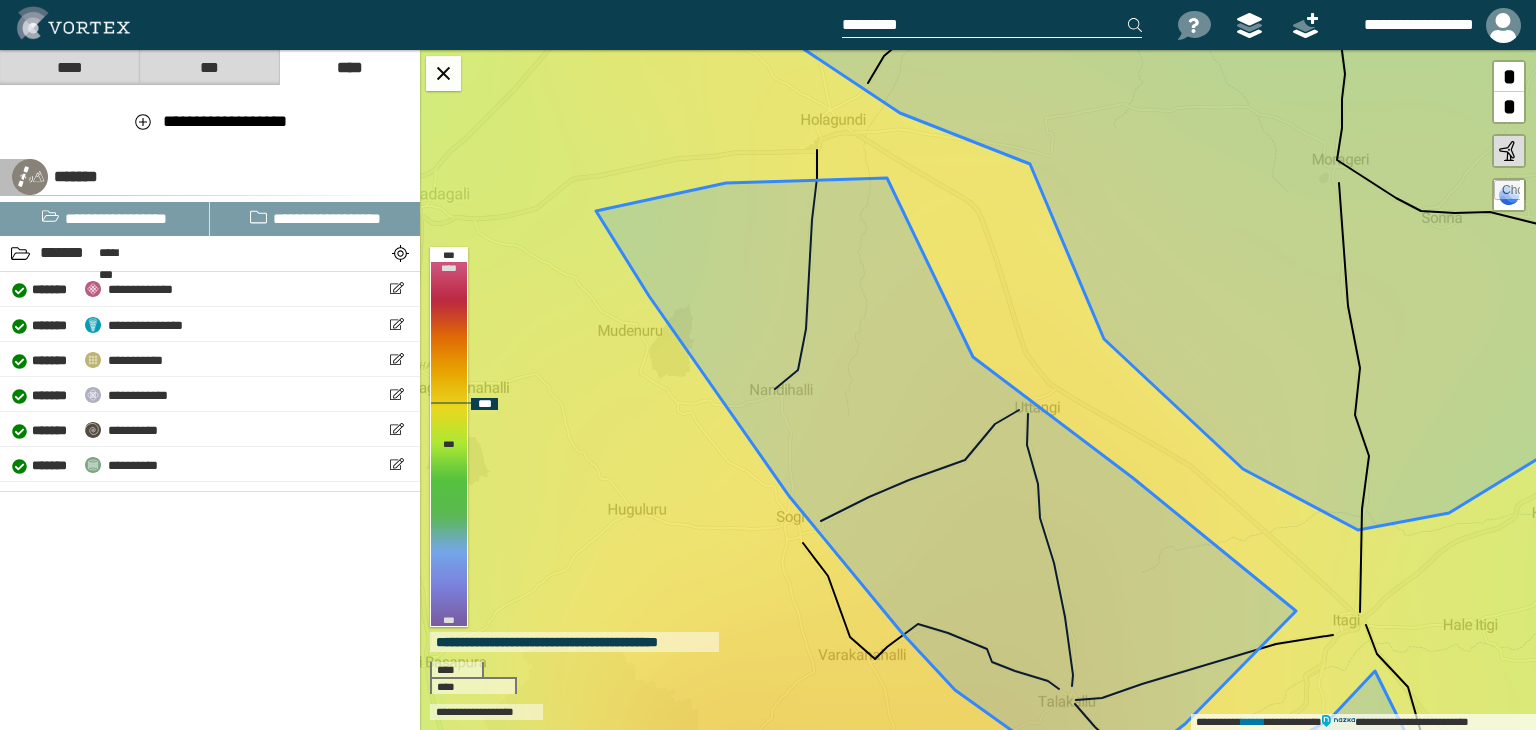 click 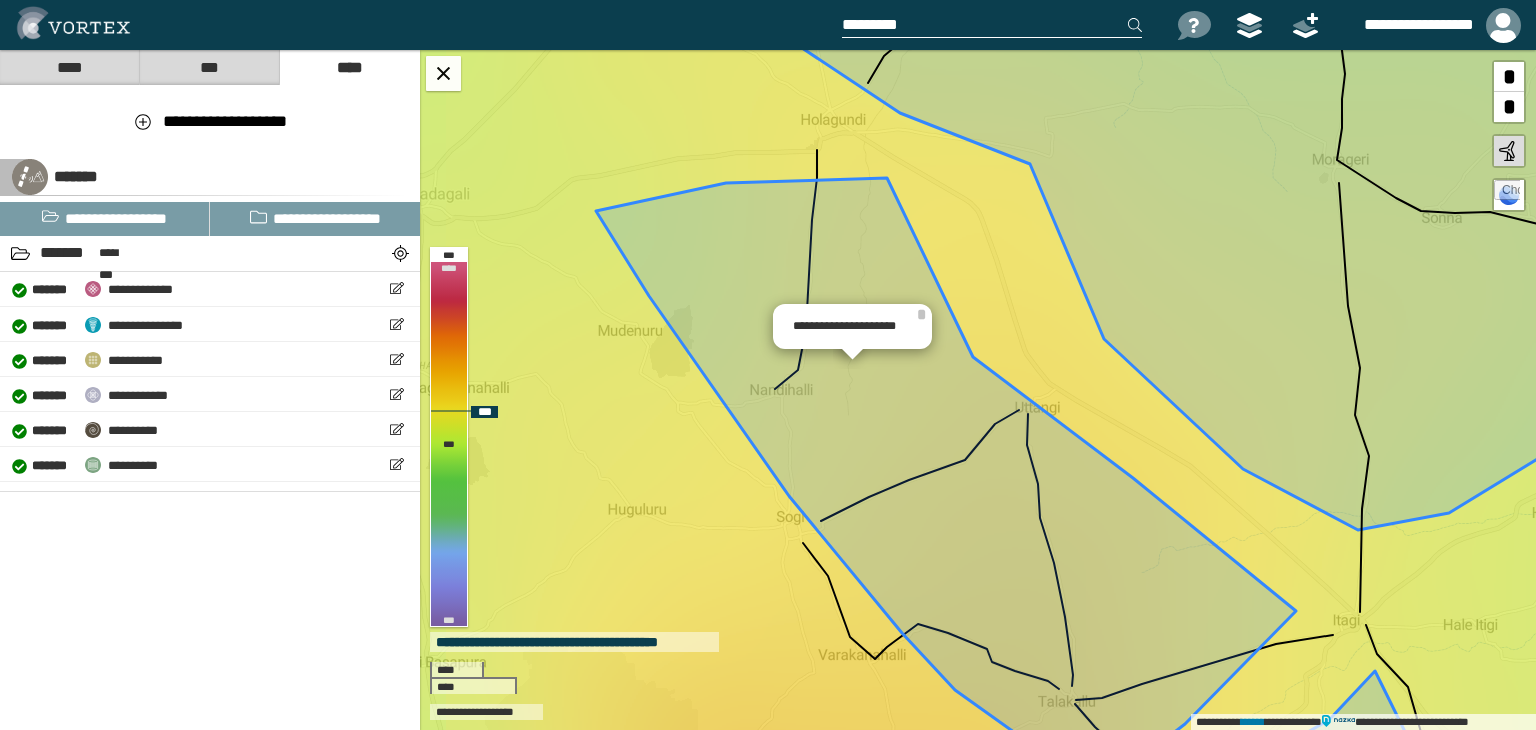 click 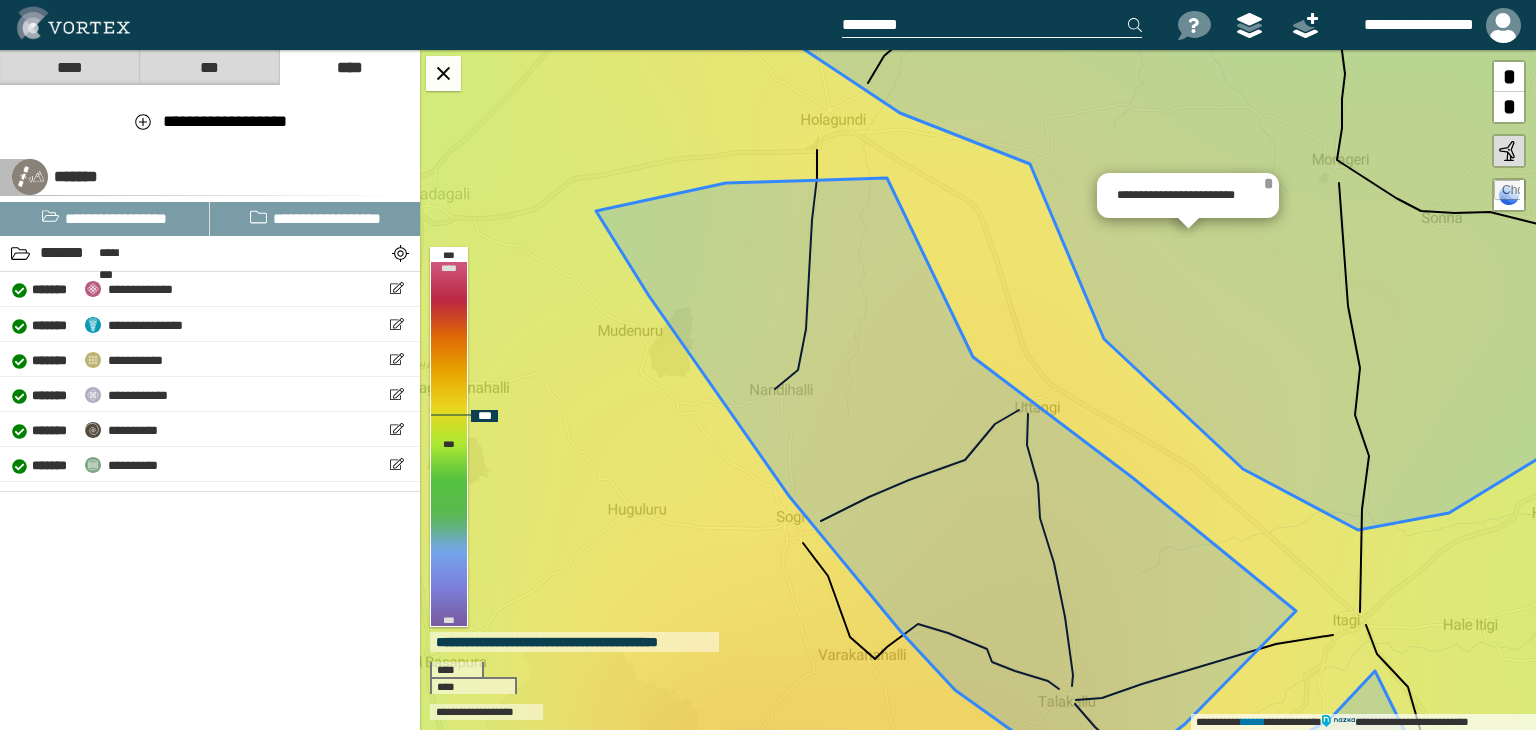 click on "*" at bounding box center (1268, 183) 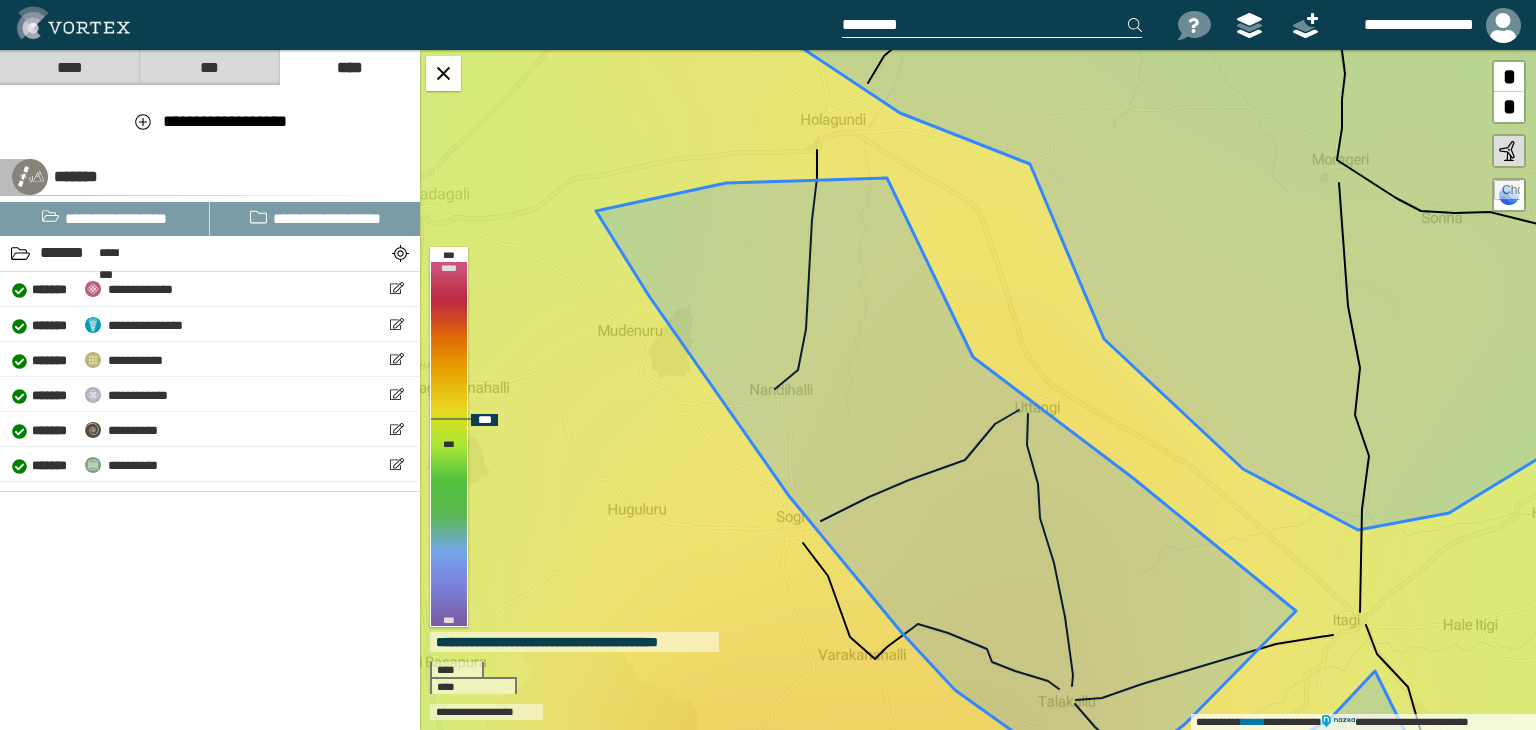 click 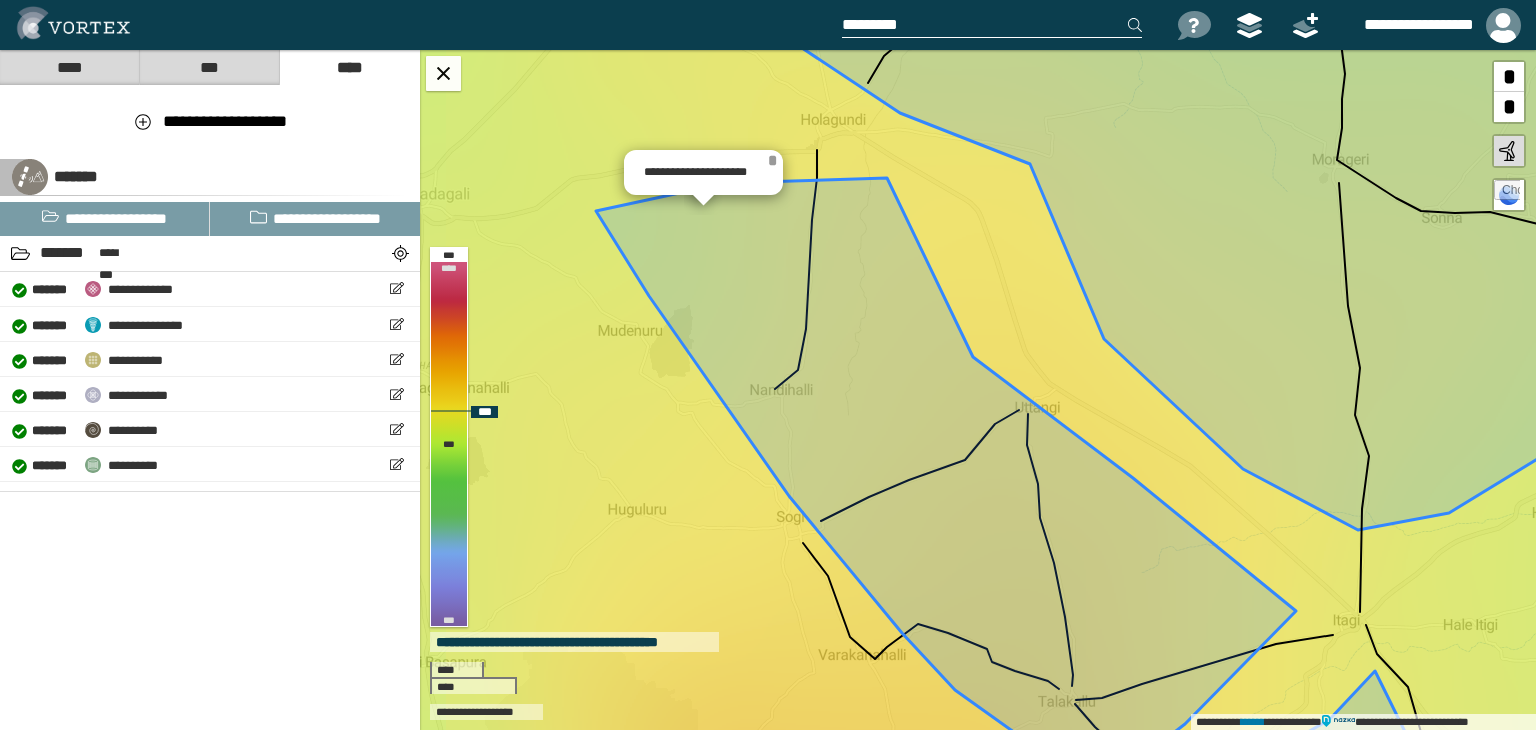 click on "*" at bounding box center (772, 160) 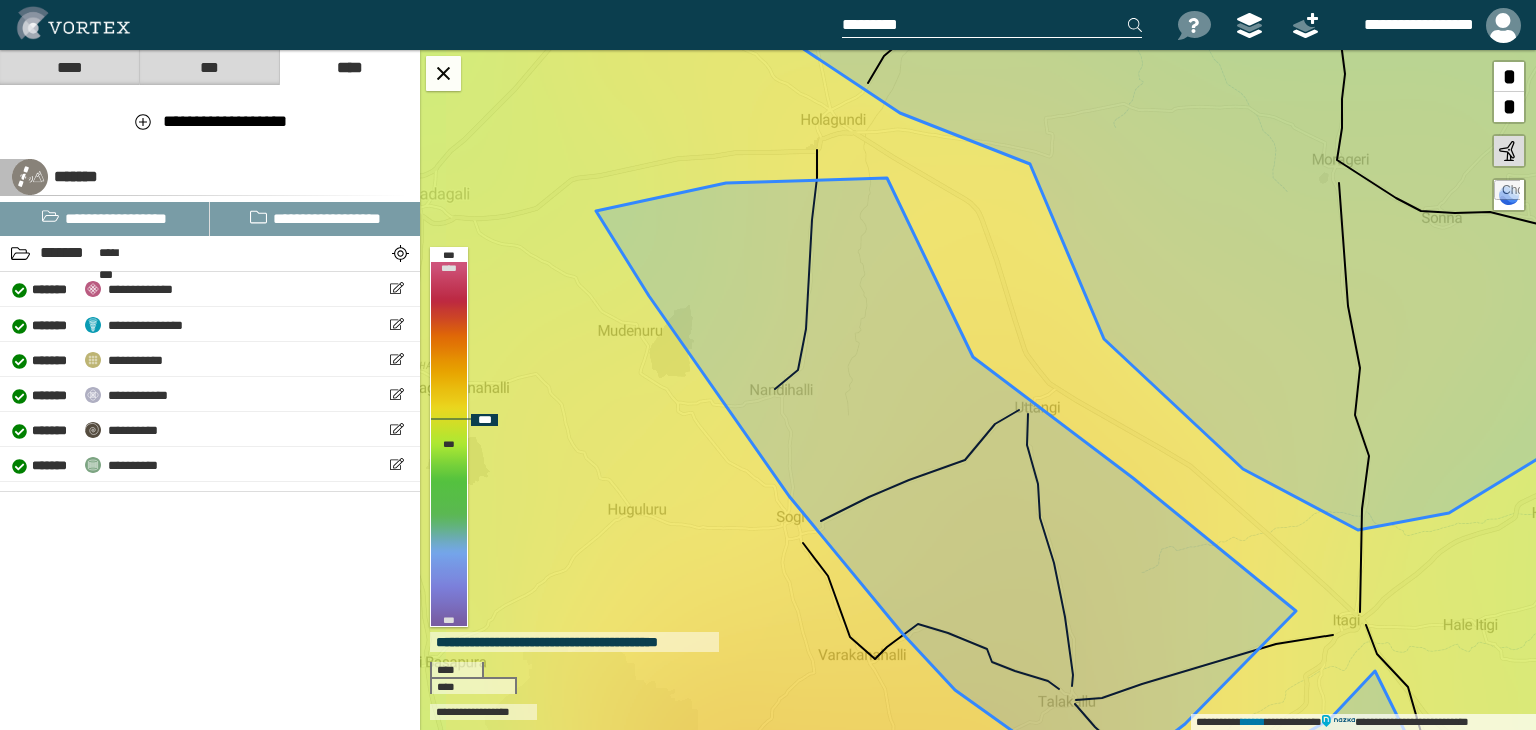 click 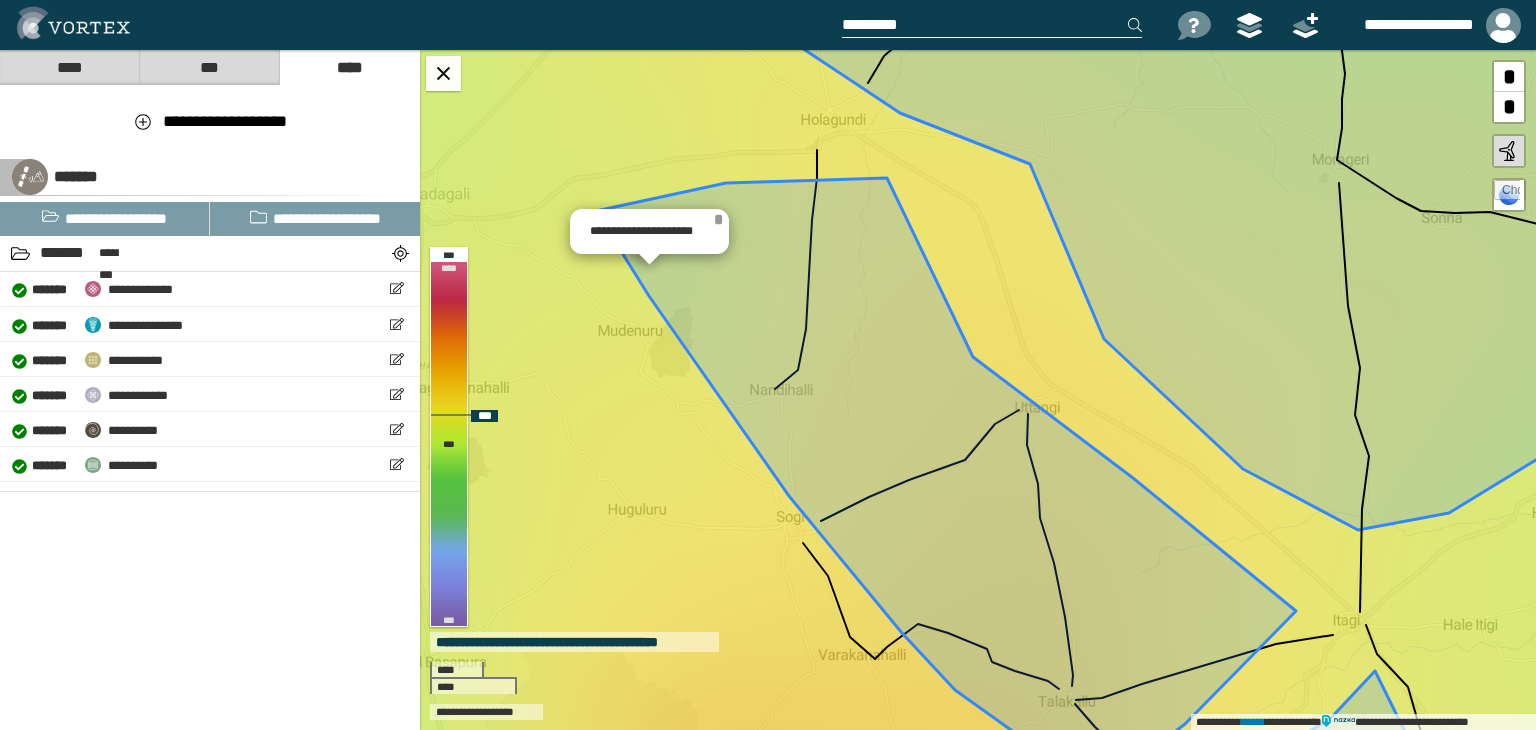 click on "*" at bounding box center [718, 219] 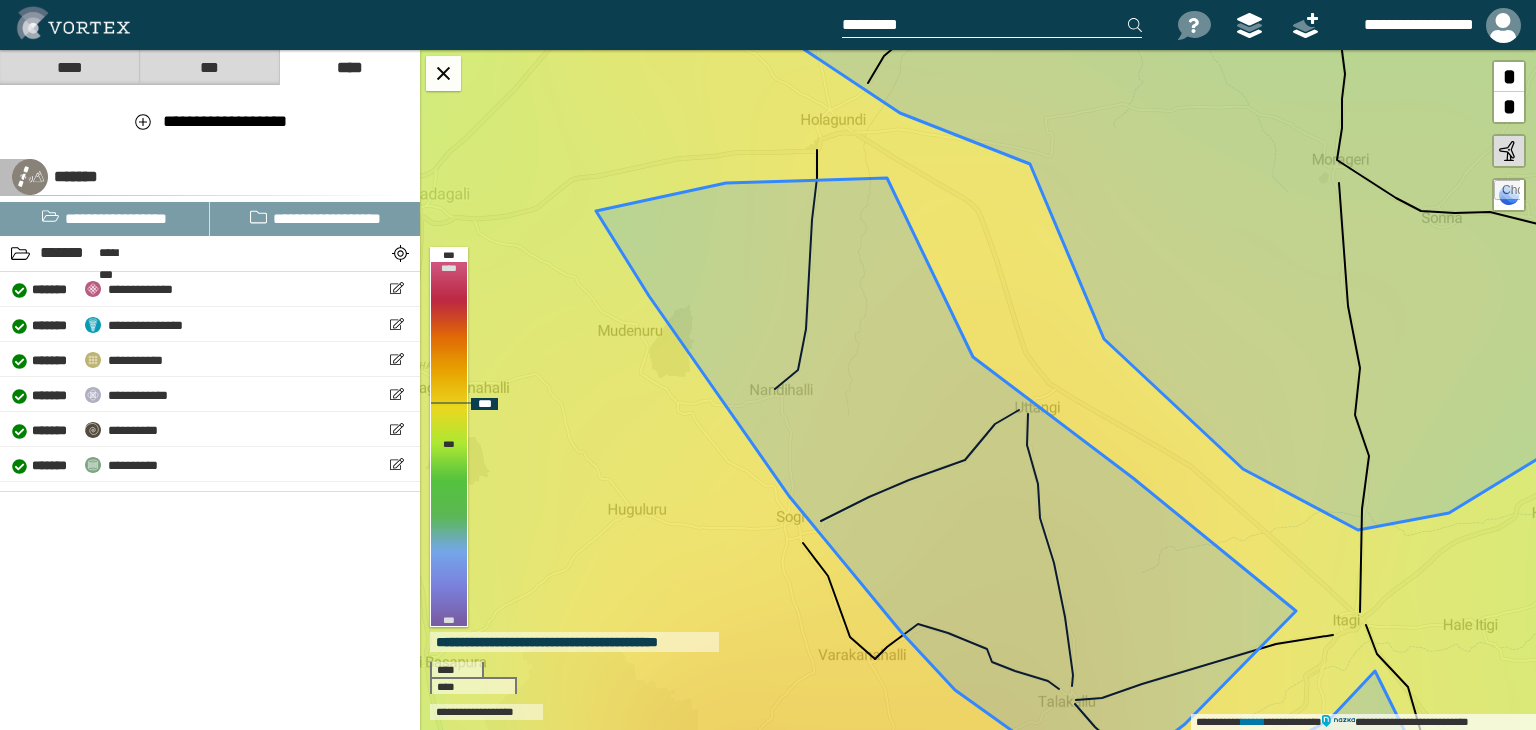 click 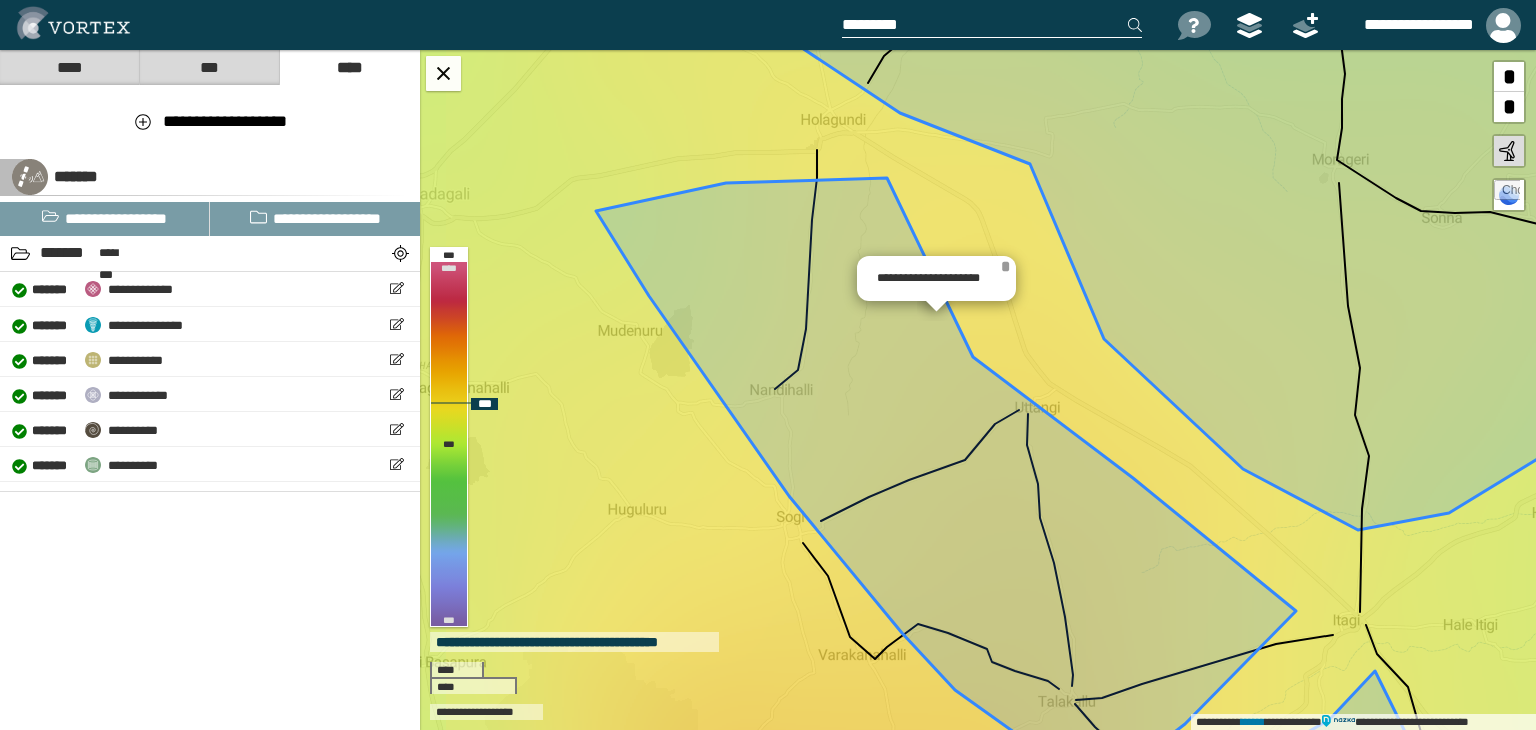 click on "*" at bounding box center (1005, 266) 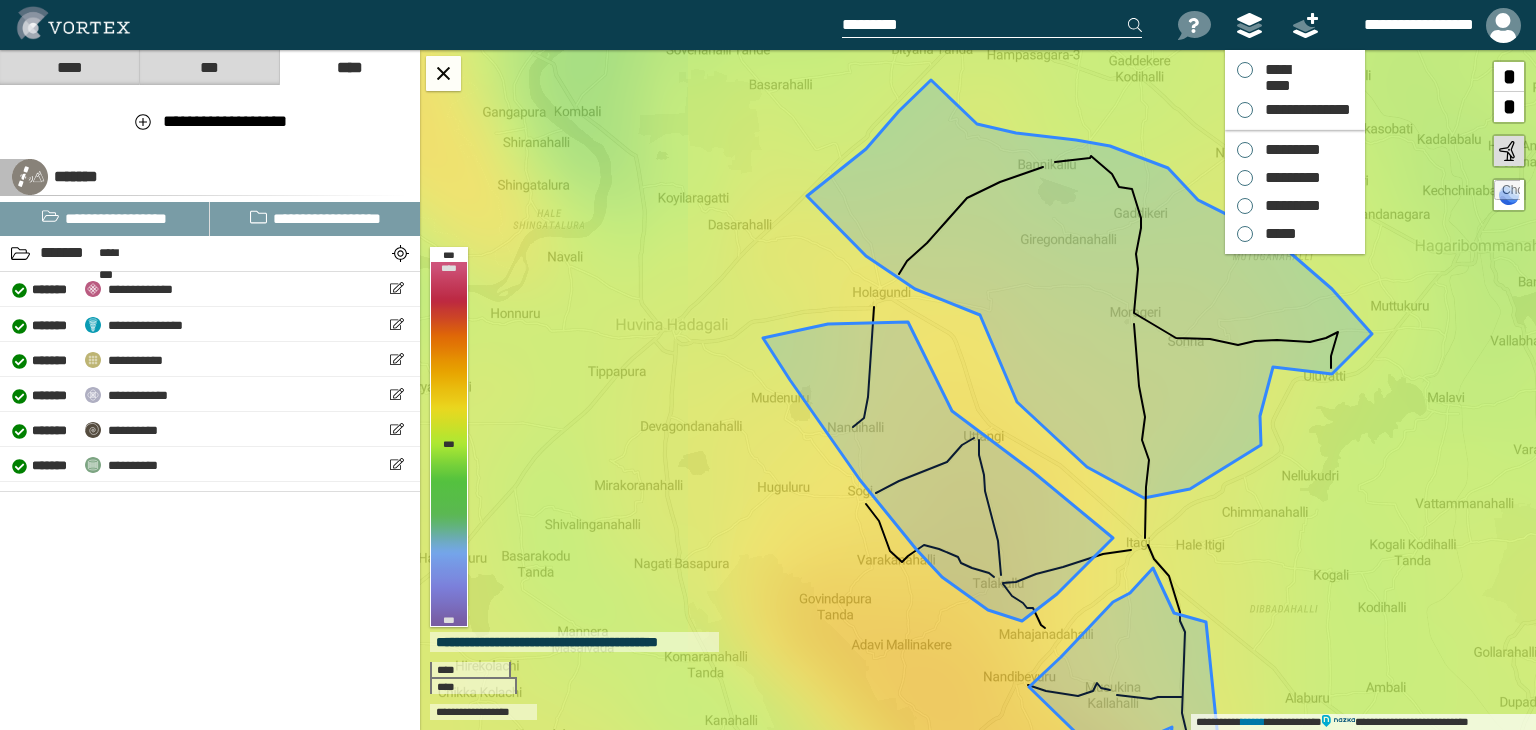 click at bounding box center [1250, 25] 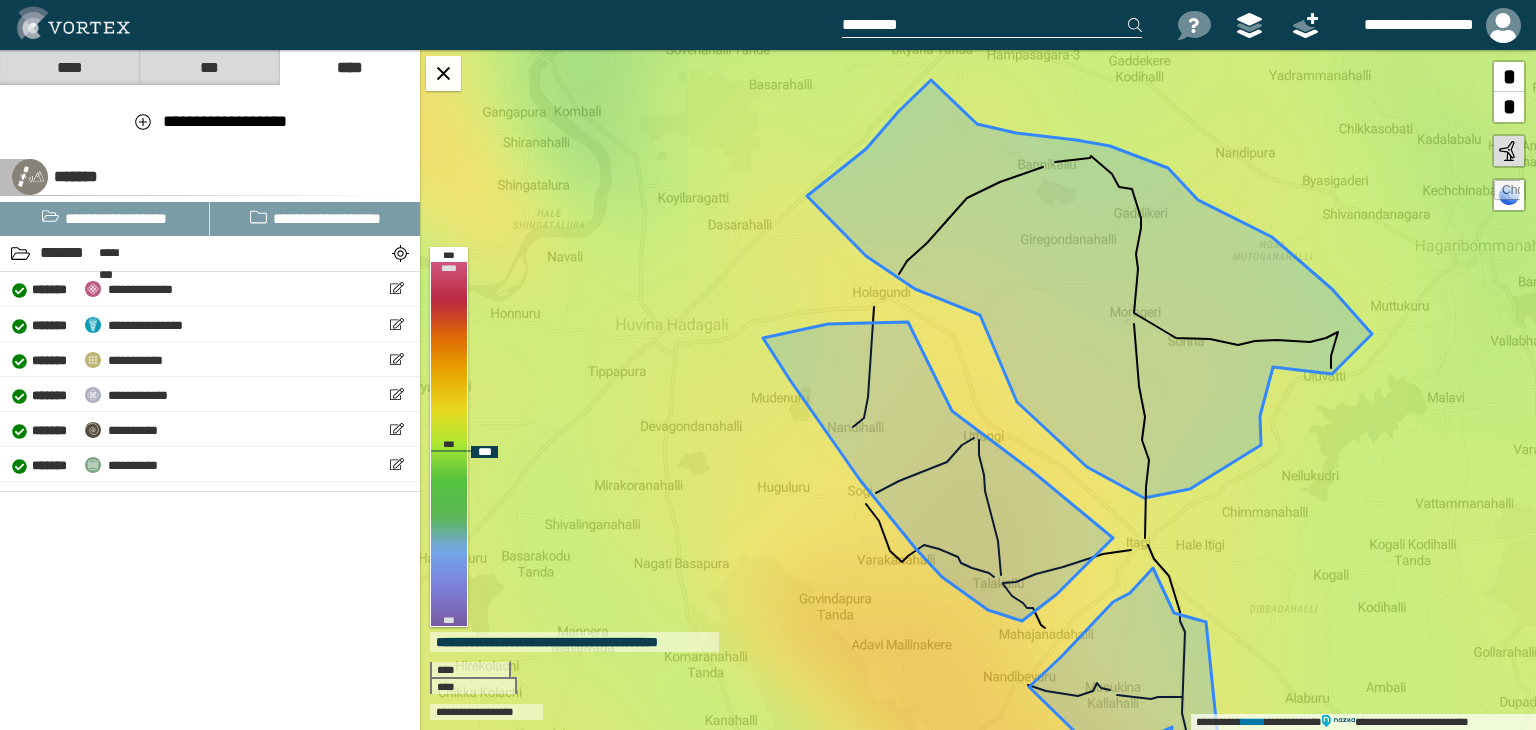 drag, startPoint x: 1528, startPoint y: 196, endPoint x: 1512, endPoint y: 196, distance: 16 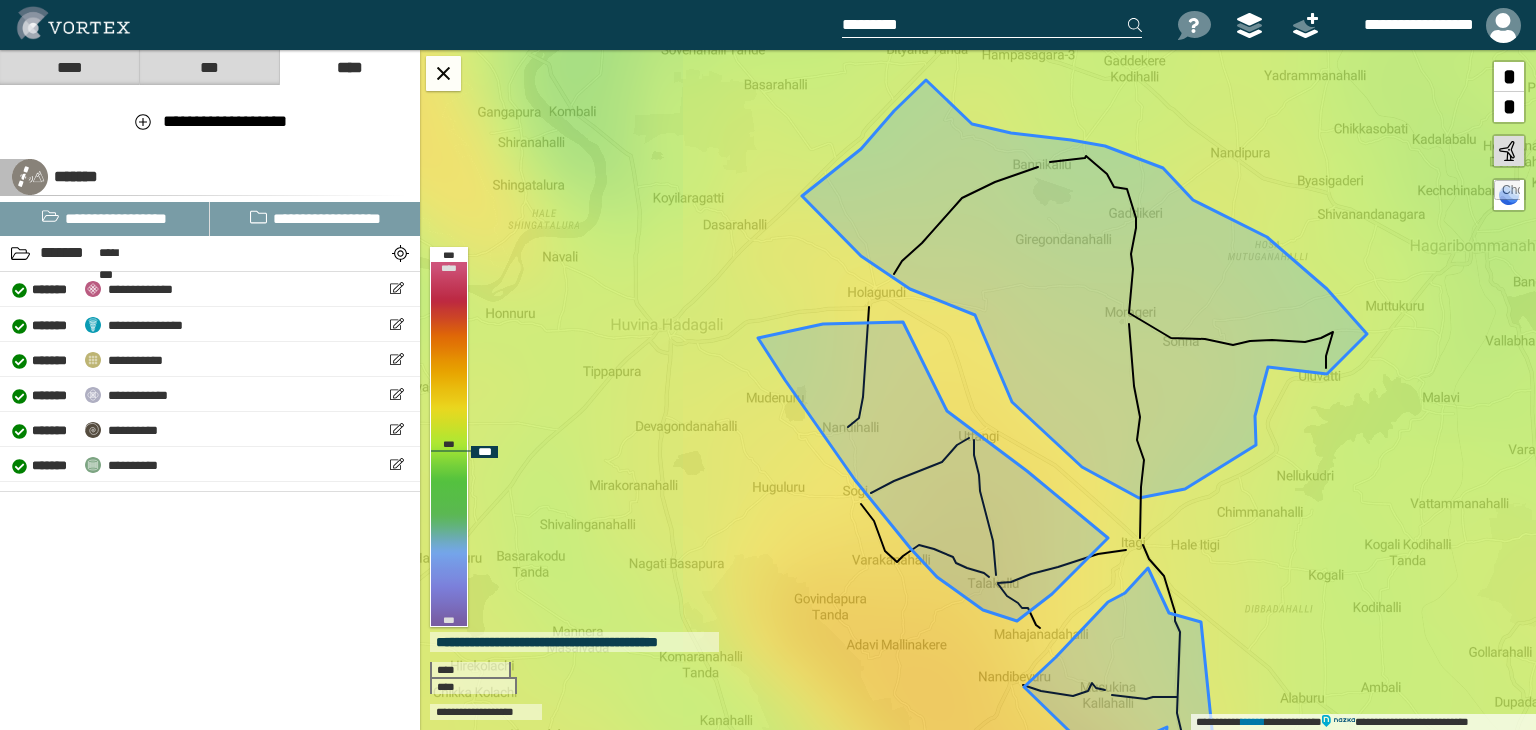 click at bounding box center (1507, 193) 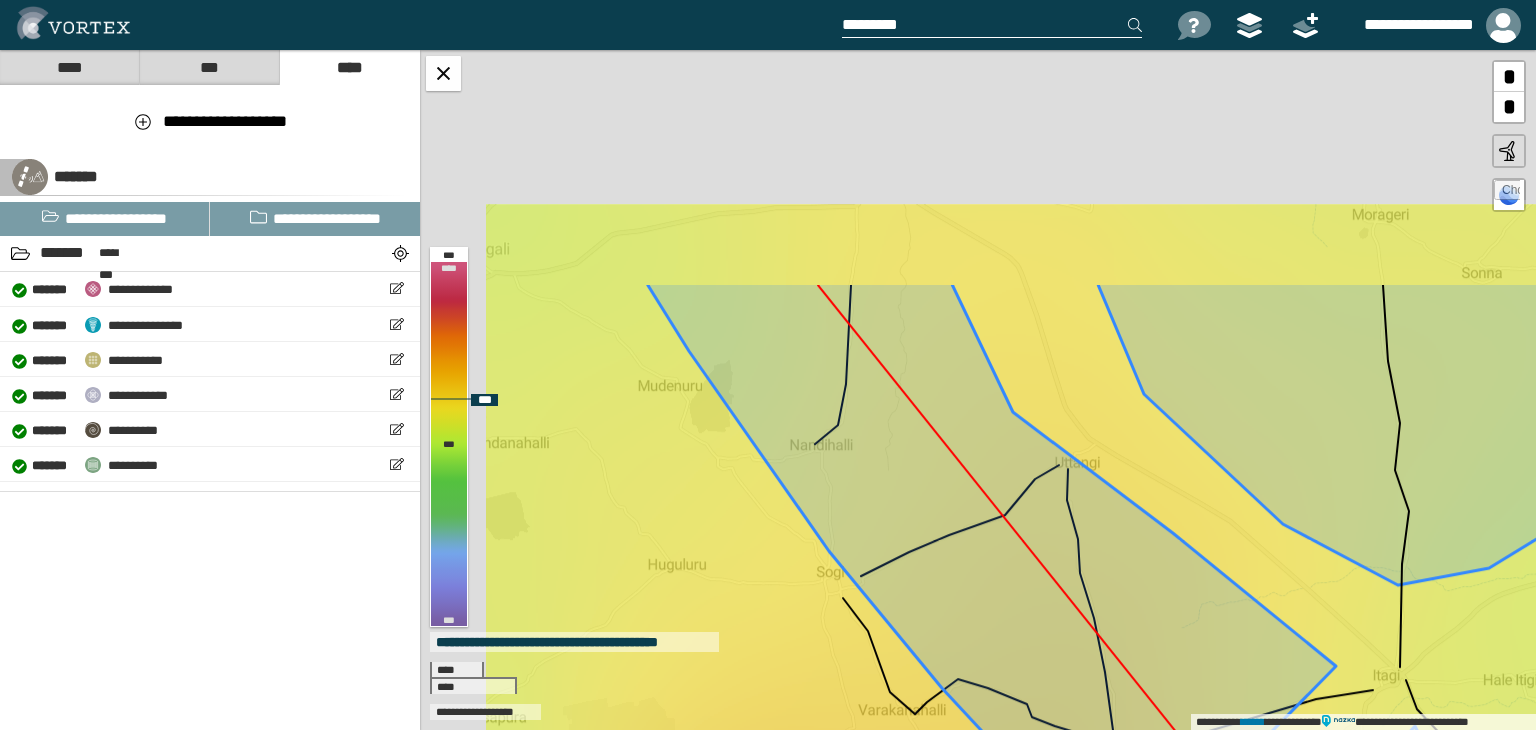 drag, startPoint x: 846, startPoint y: 242, endPoint x: 922, endPoint y: 522, distance: 290.131 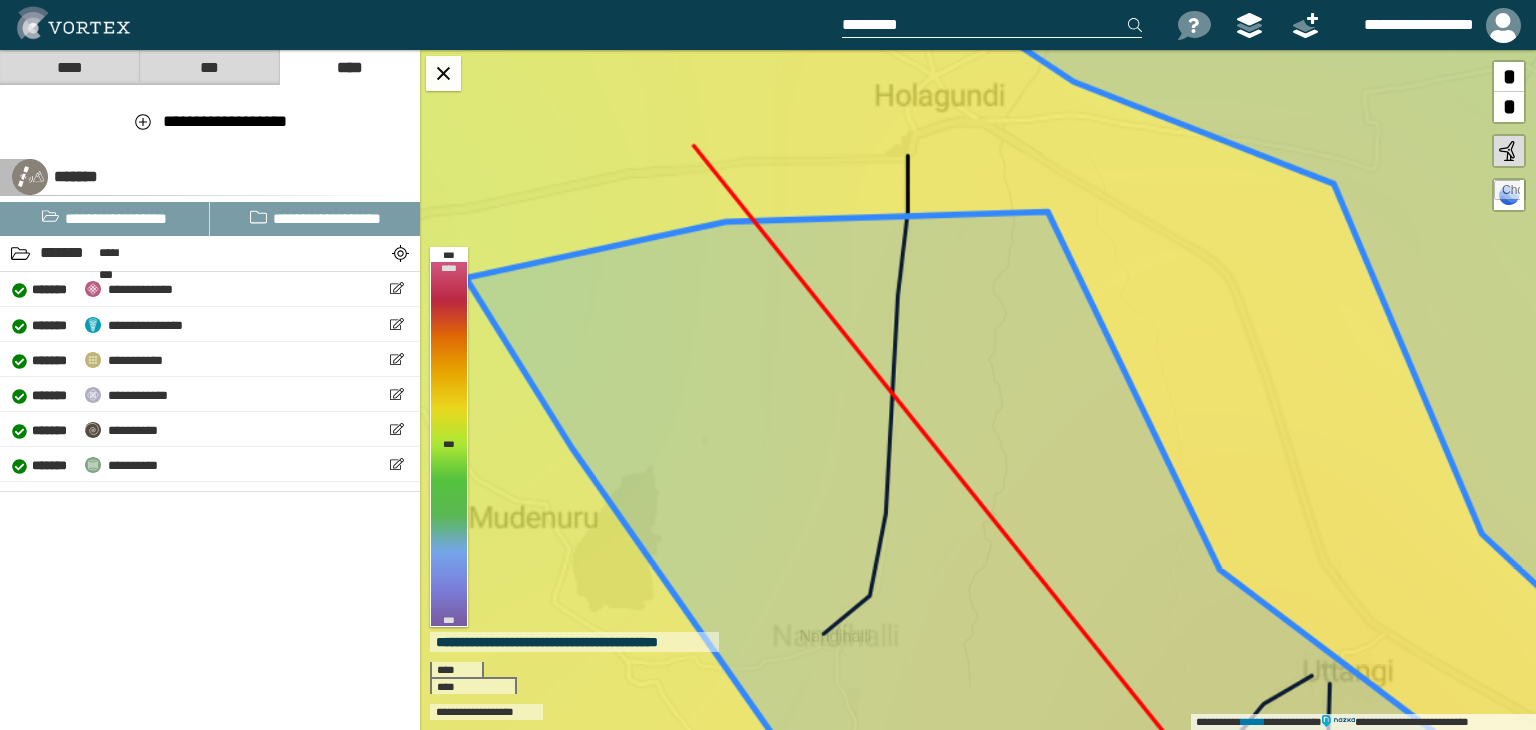 click 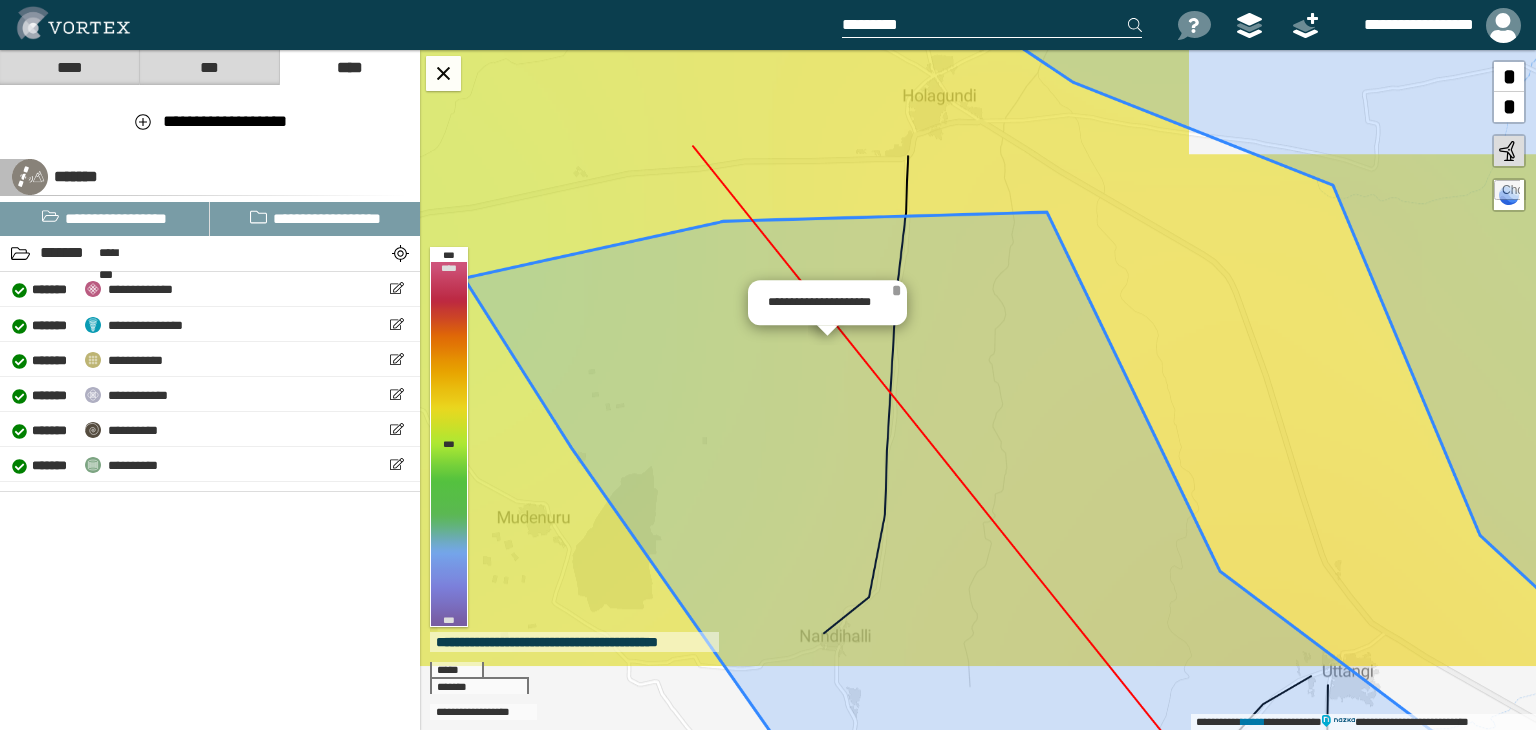 click on "*" at bounding box center (896, 290) 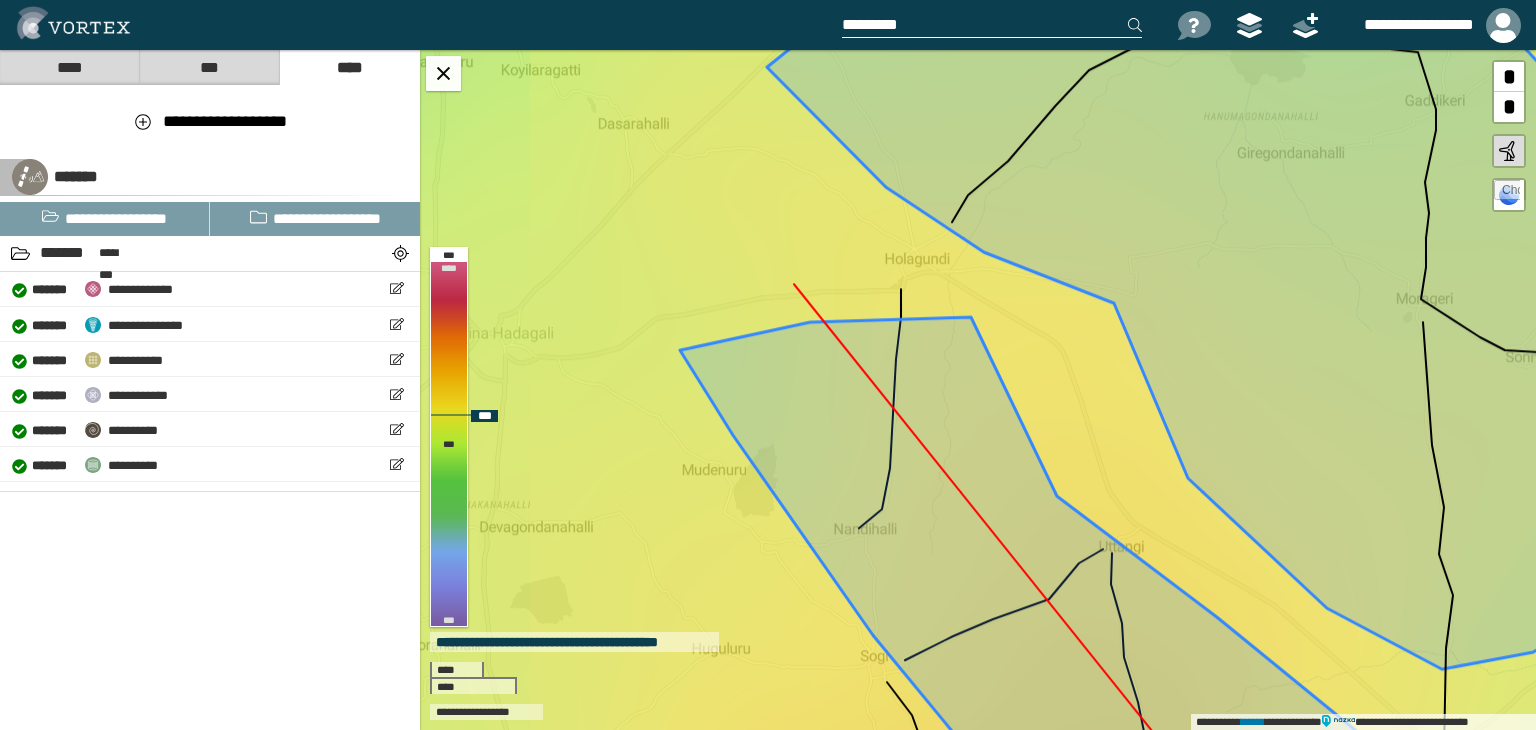 click 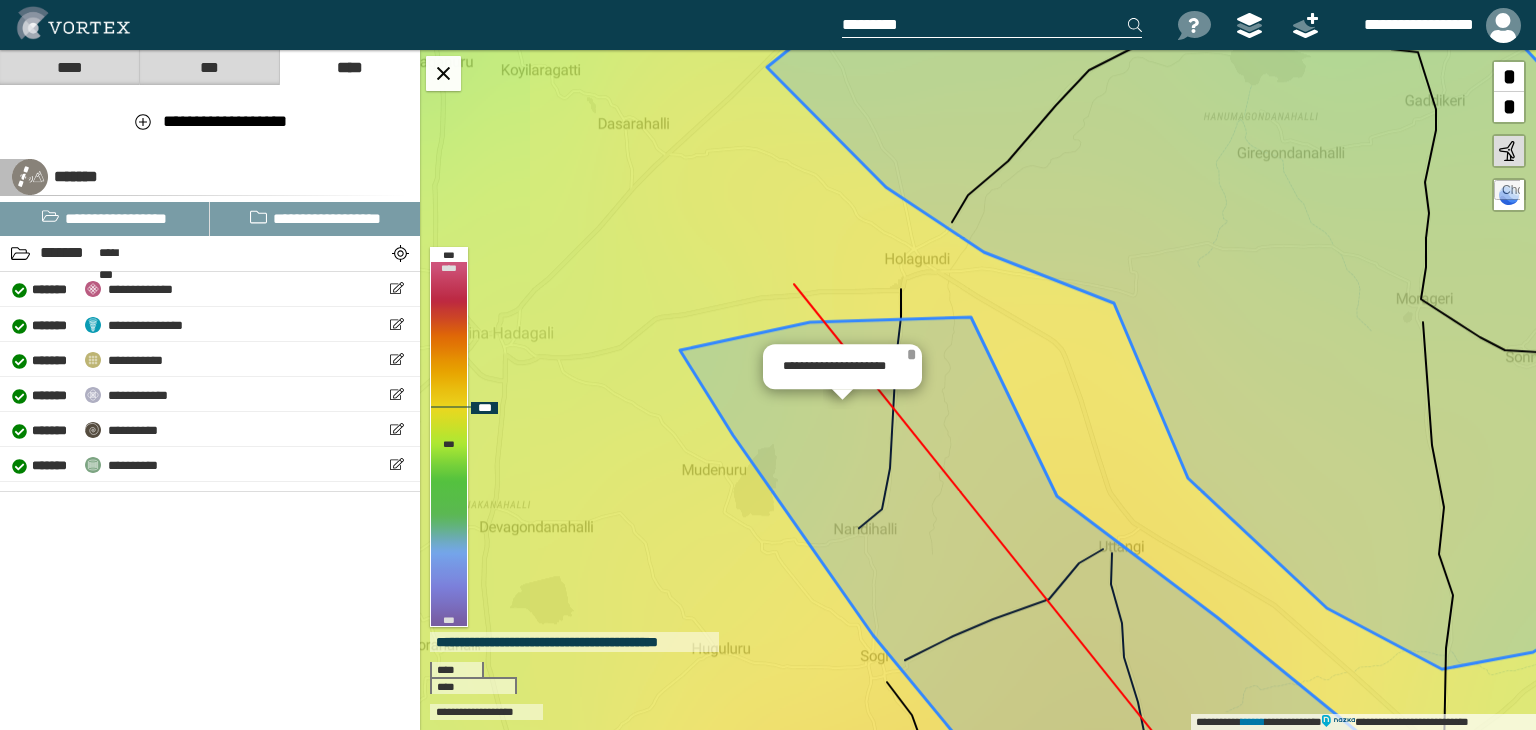 click on "*" at bounding box center [911, 354] 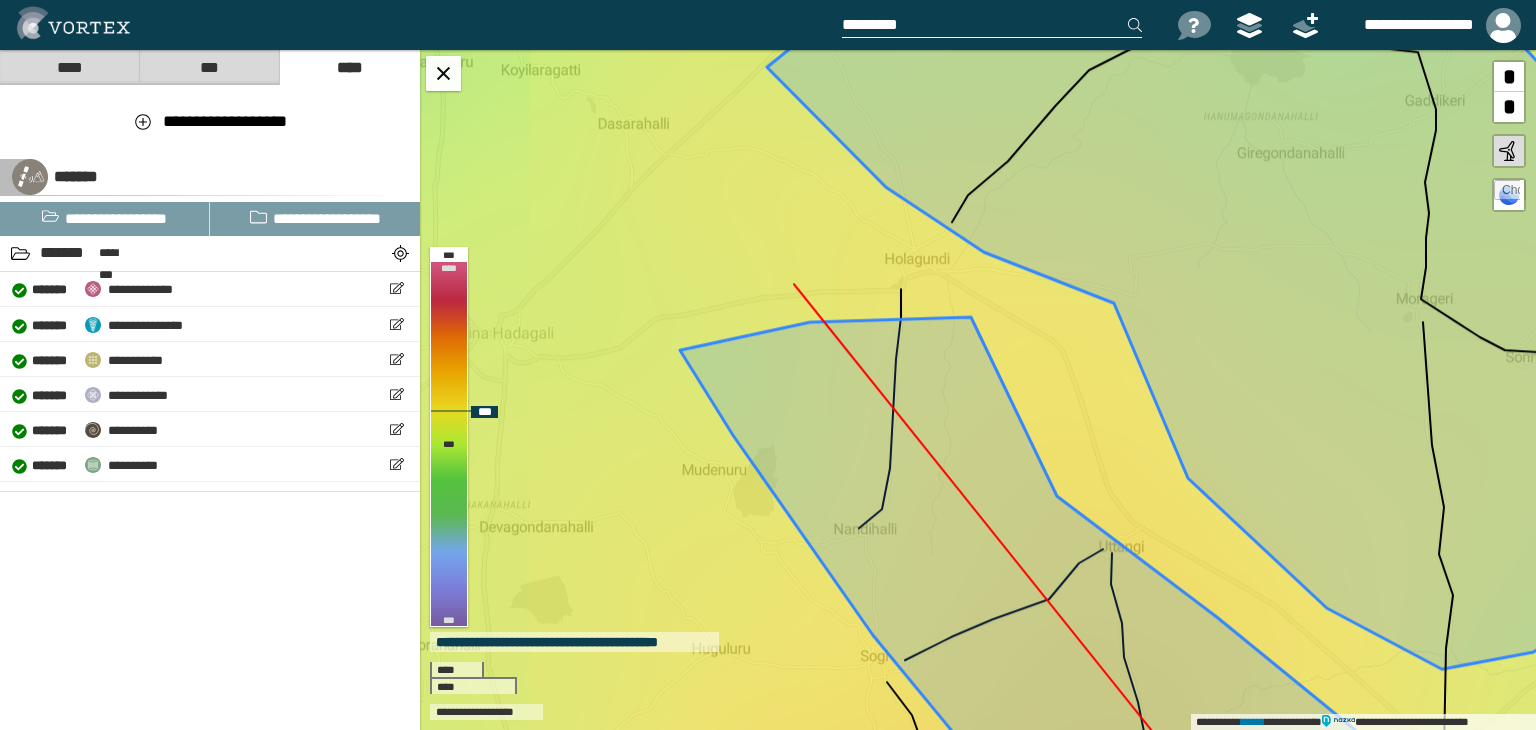 click on "**********" at bounding box center [978, 390] 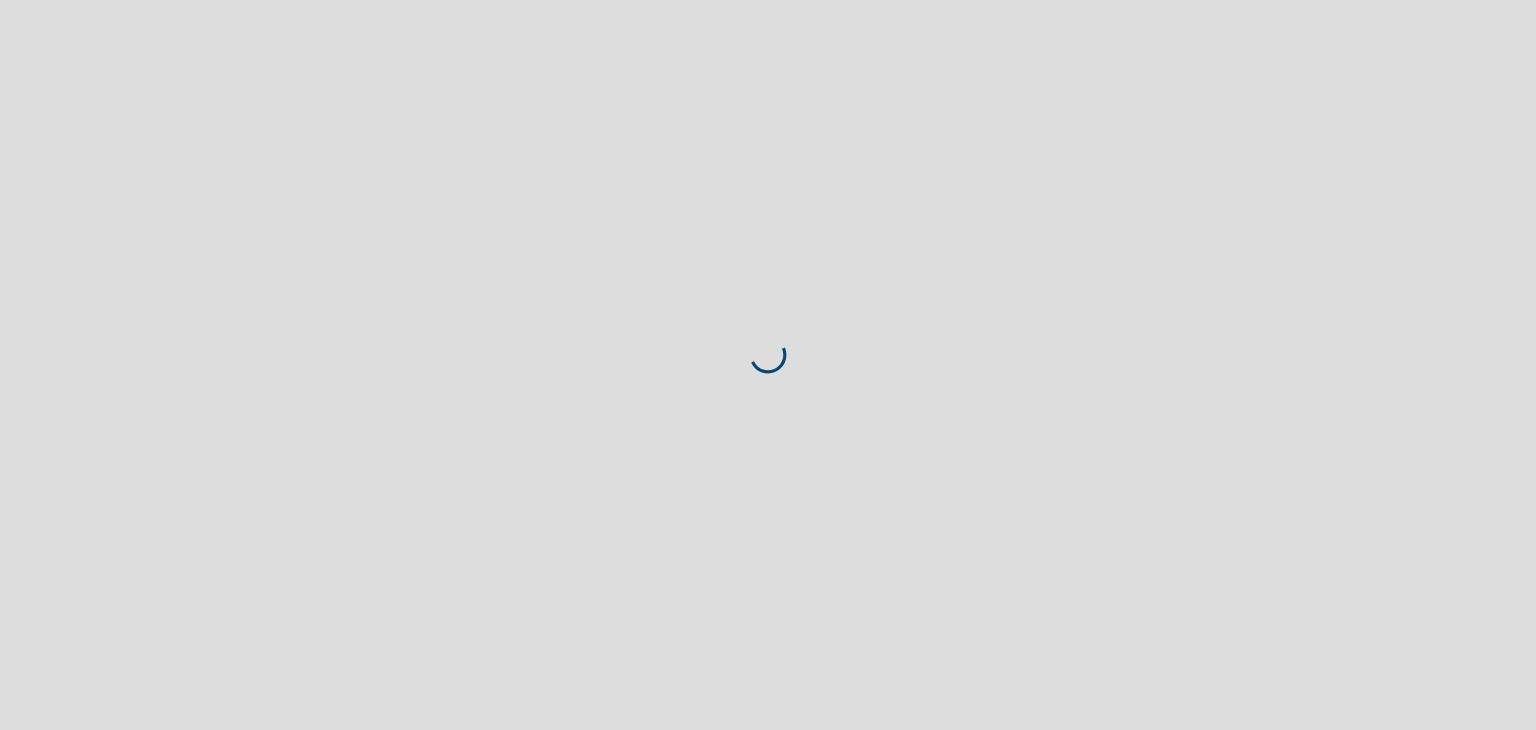 scroll, scrollTop: 0, scrollLeft: 0, axis: both 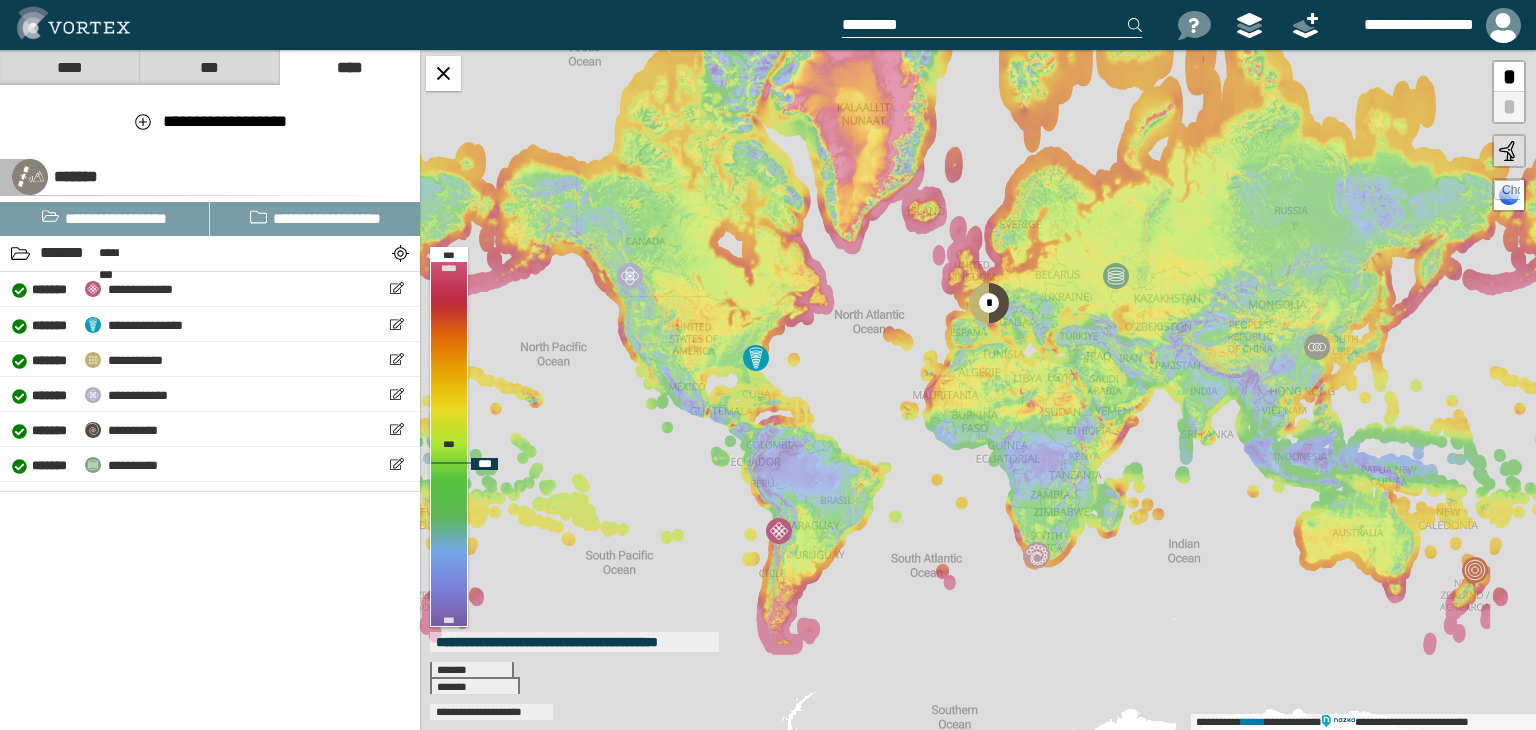 click at bounding box center (1507, 193) 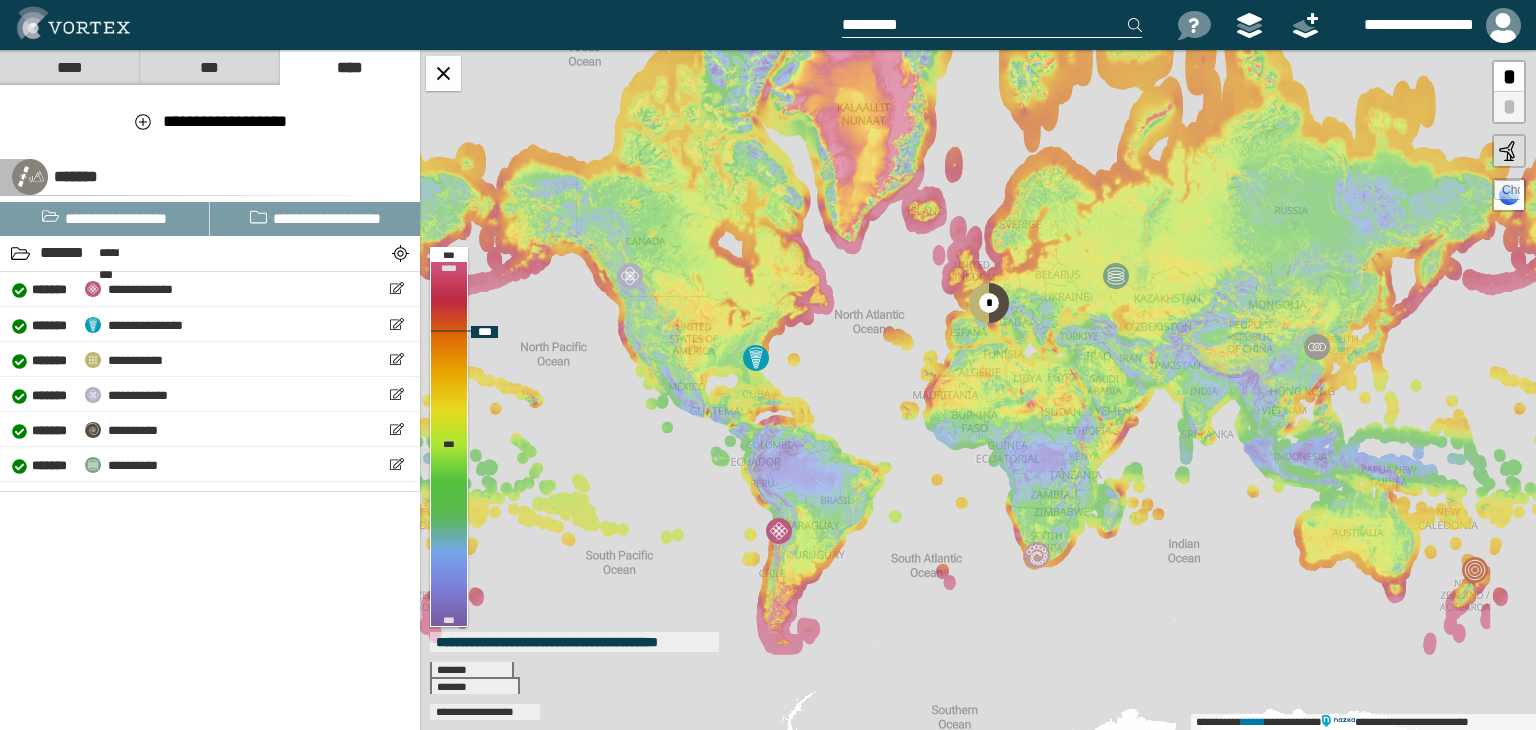 type on "**********" 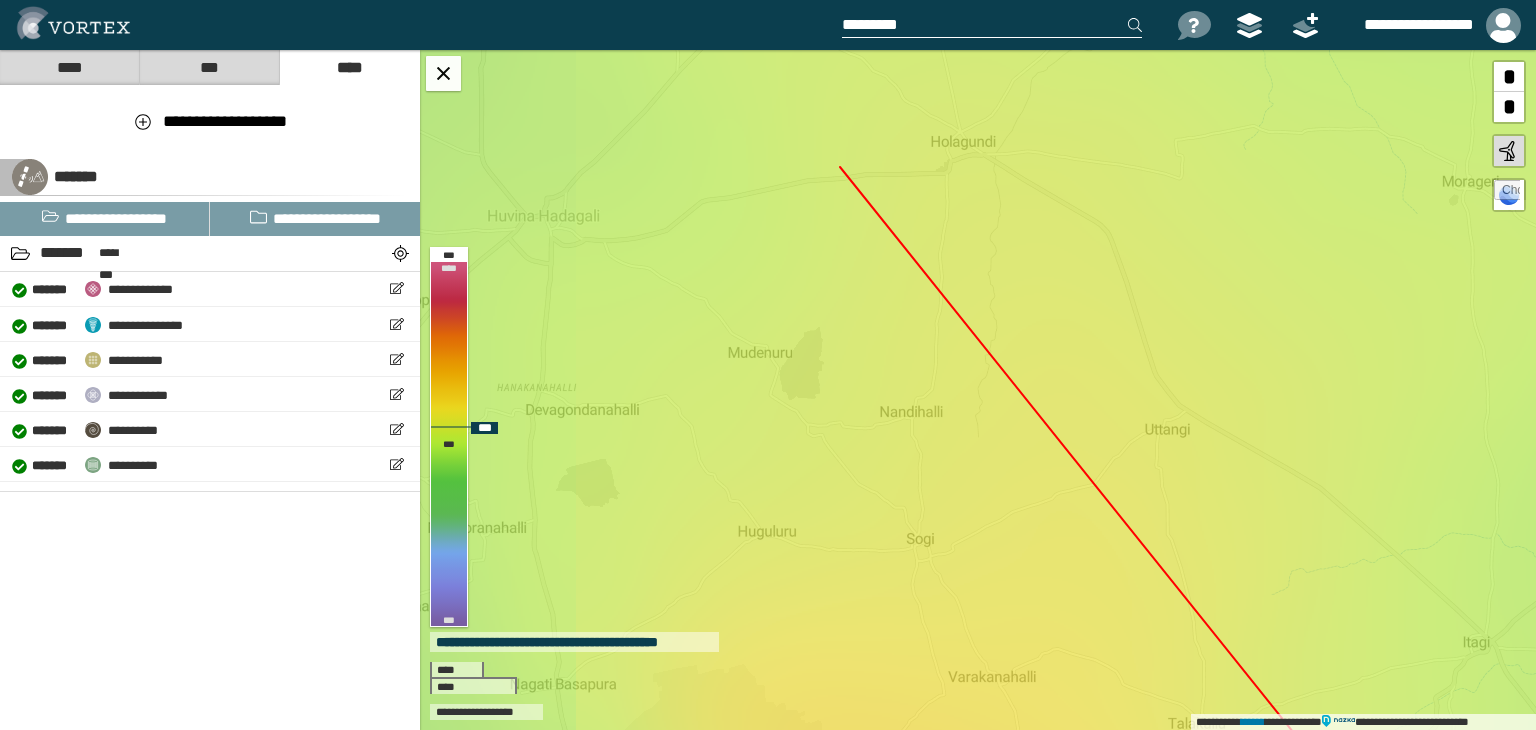 click on "**********" at bounding box center [978, 390] 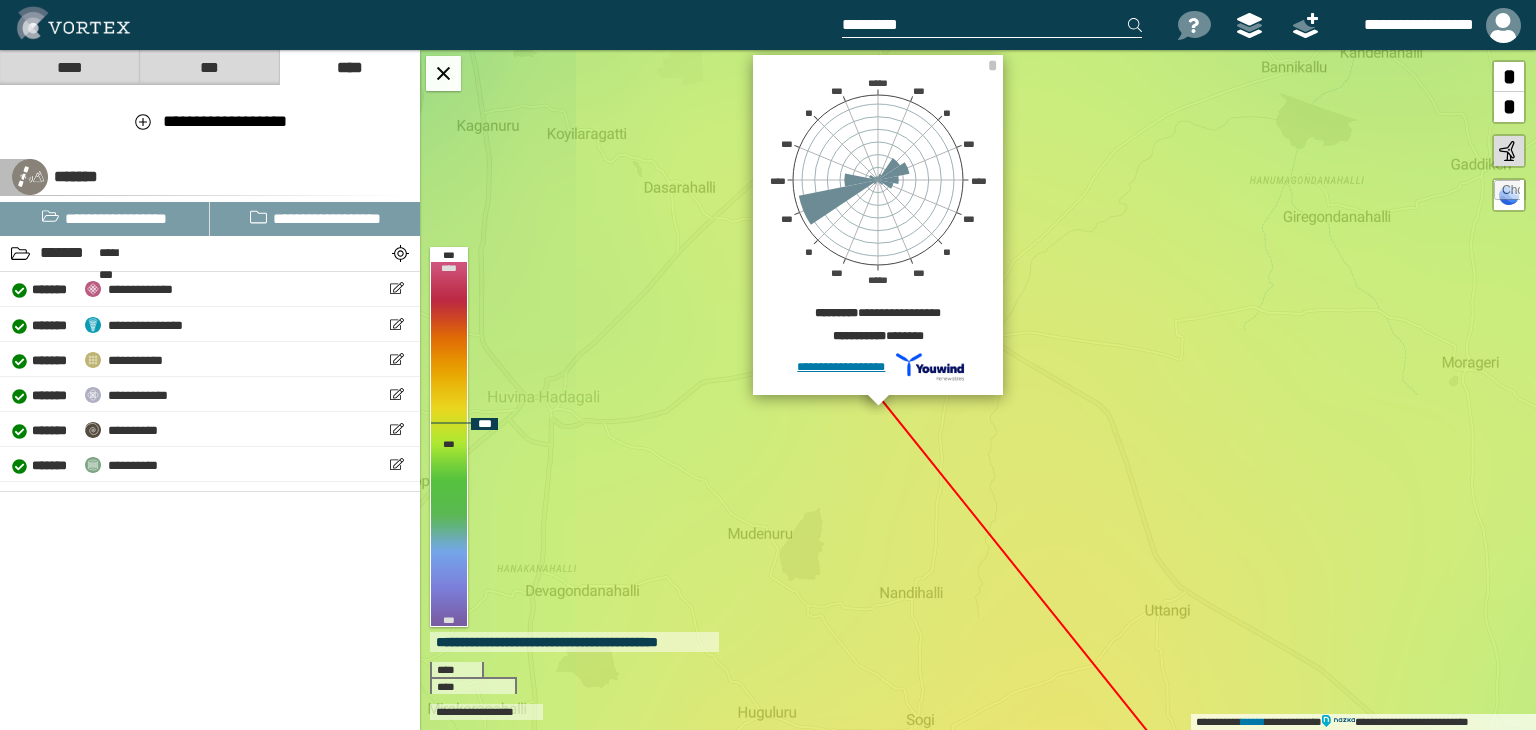 click on "**********" at bounding box center (978, 390) 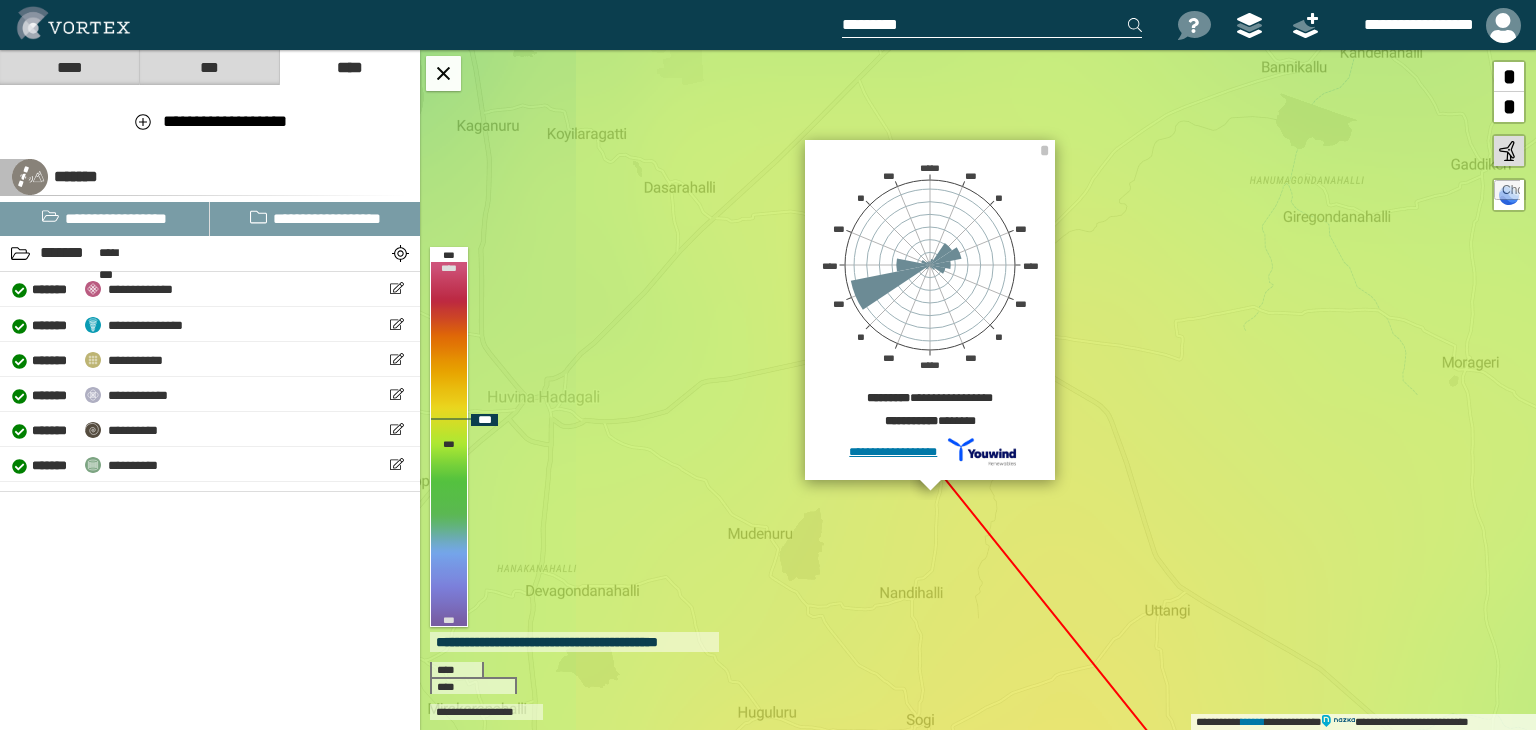 click on "**********" at bounding box center [978, 390] 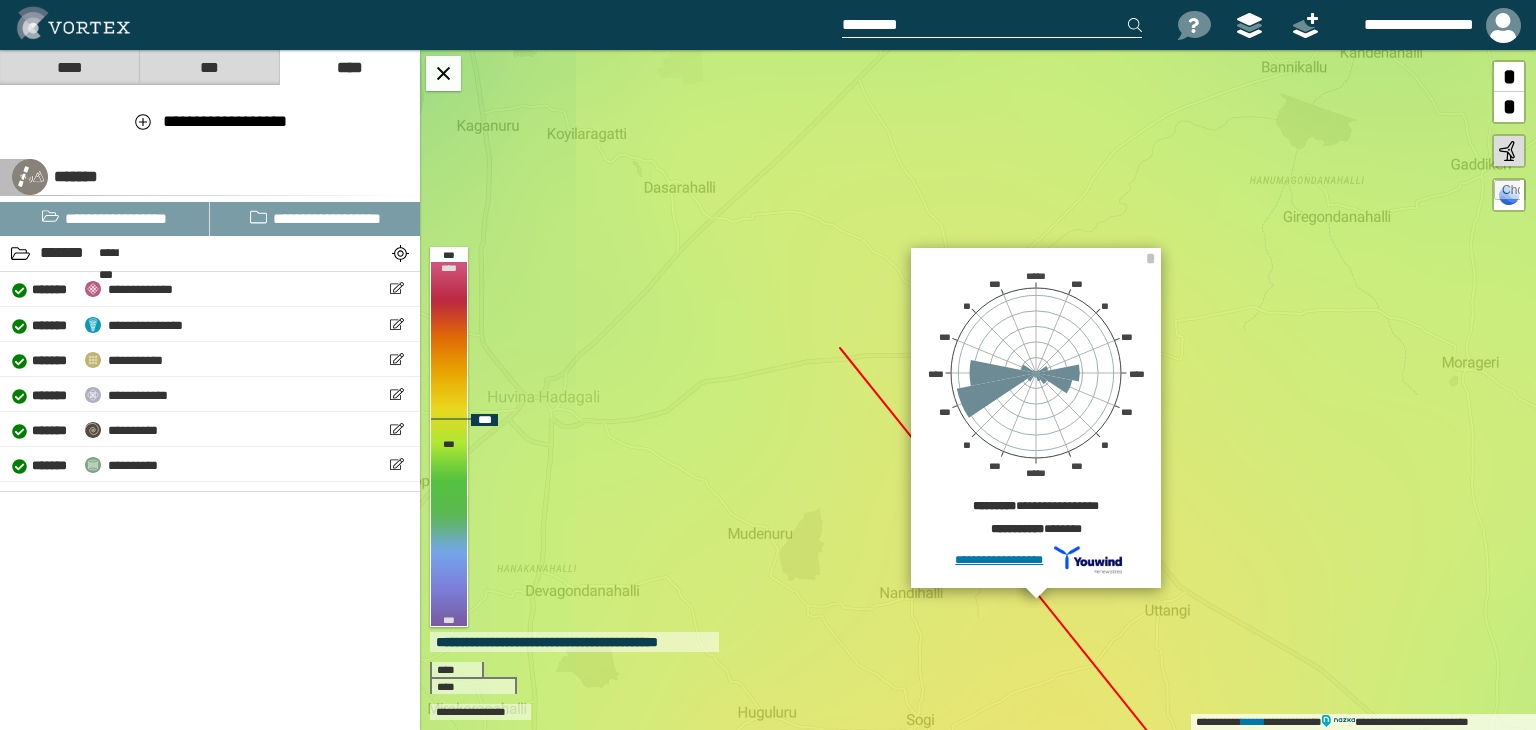 click on "**********" at bounding box center [1036, 418] 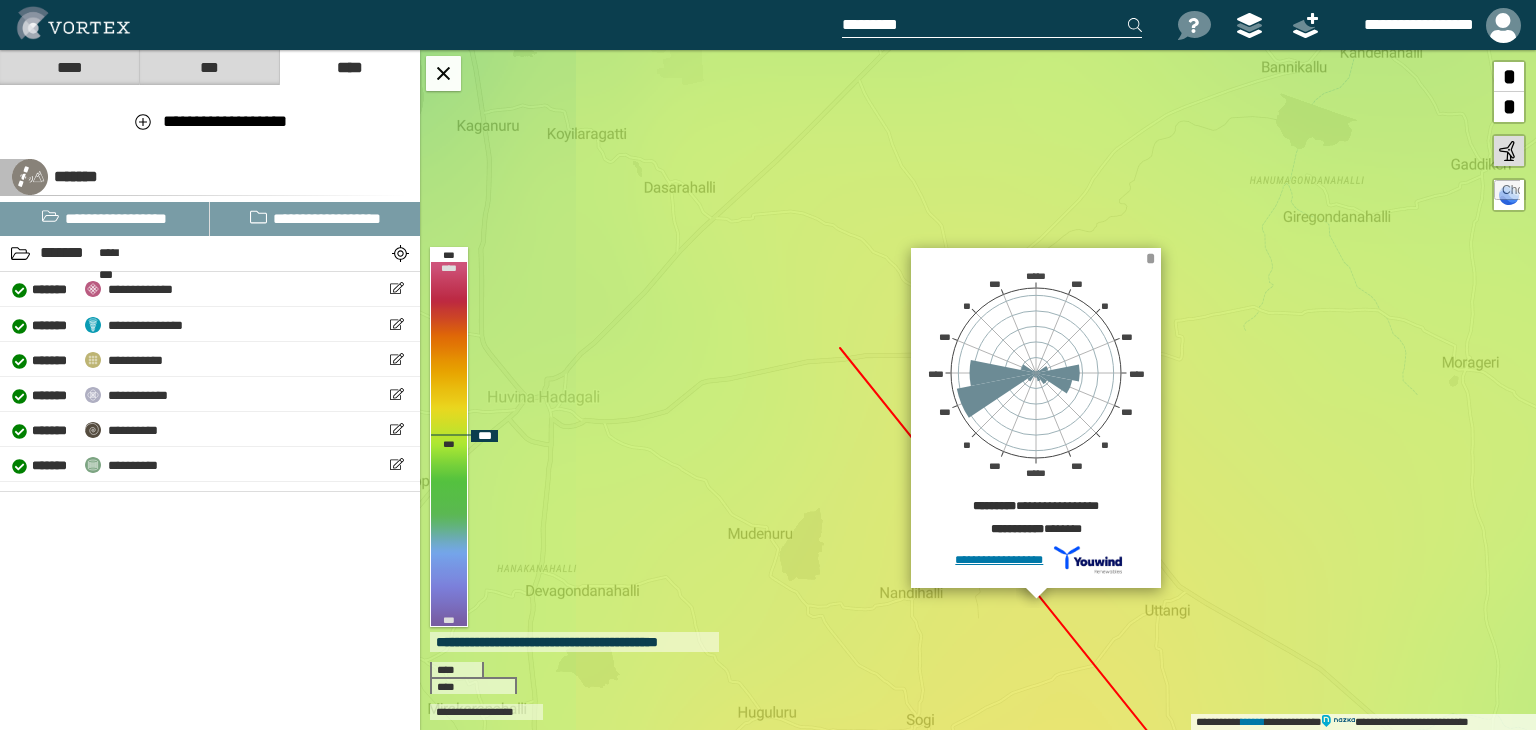 click on "*" at bounding box center [1150, 258] 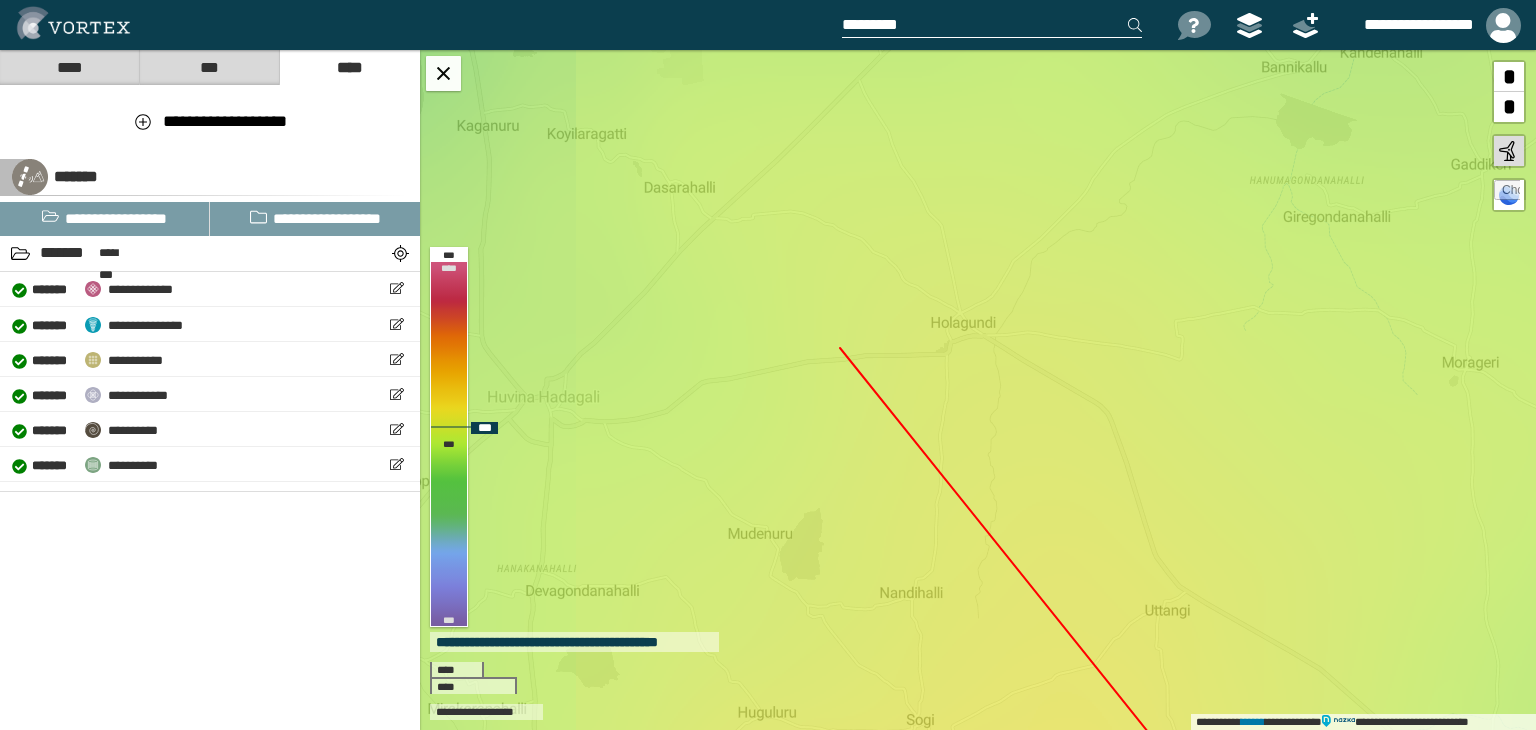click on "**********" at bounding box center [978, 390] 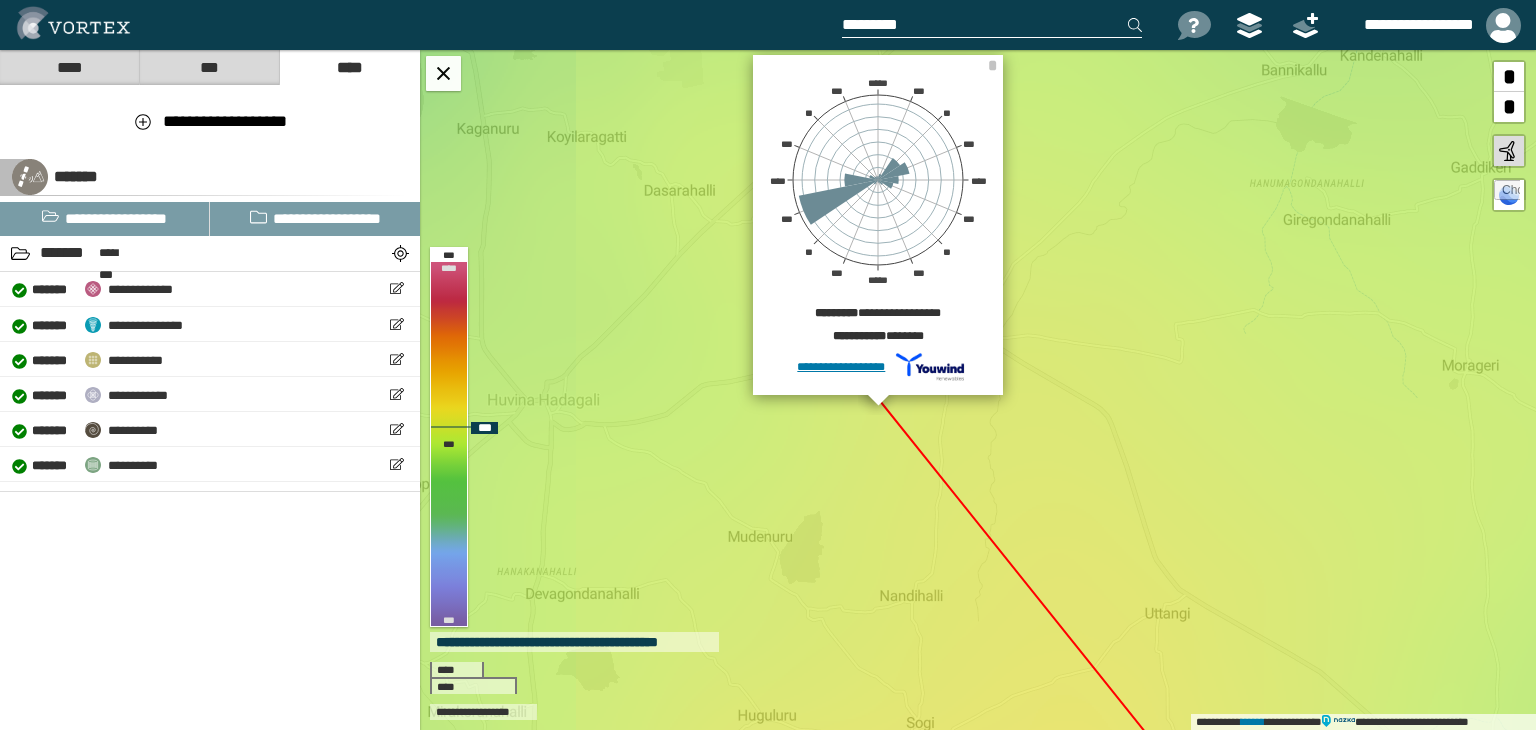 click on "**********" at bounding box center (978, 390) 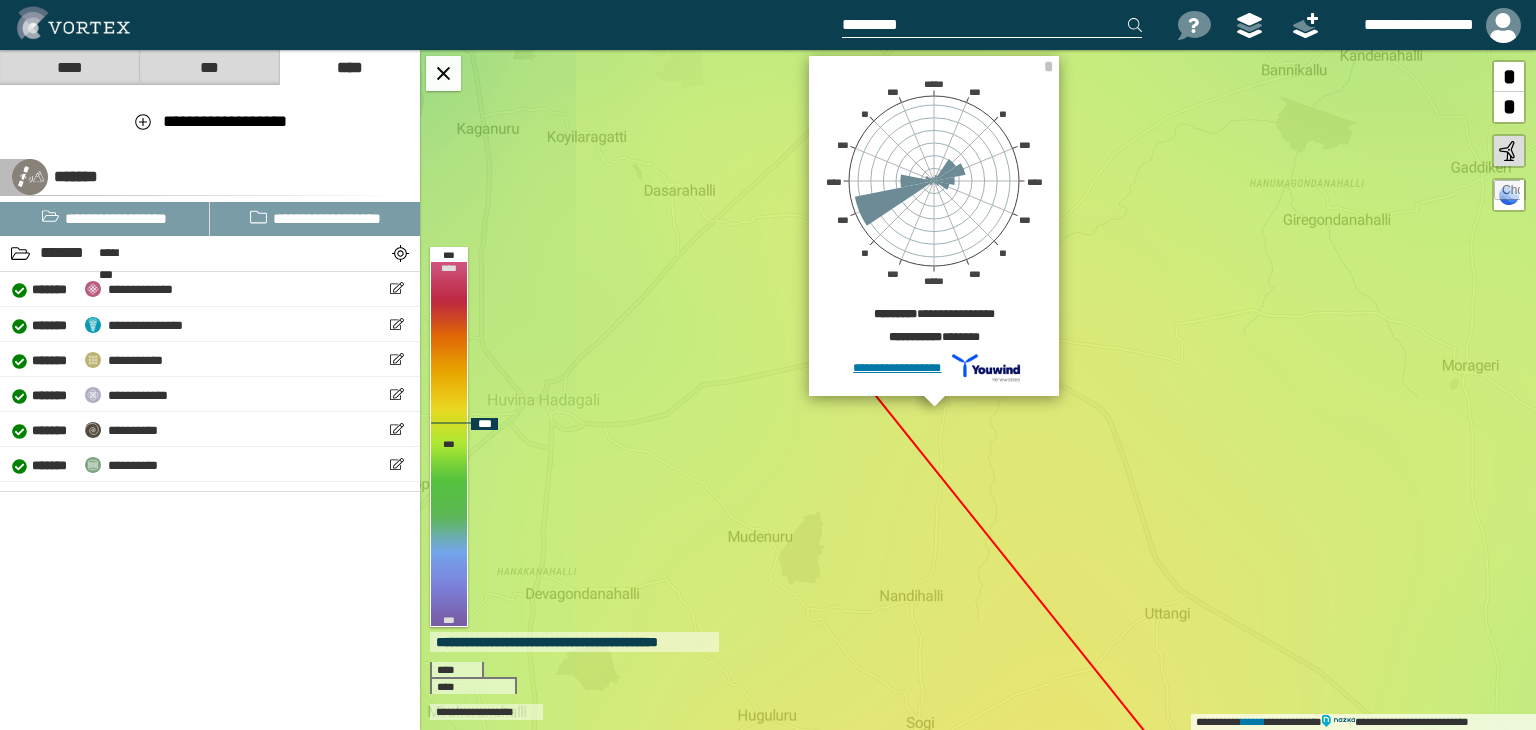 click on "**********" at bounding box center (978, 390) 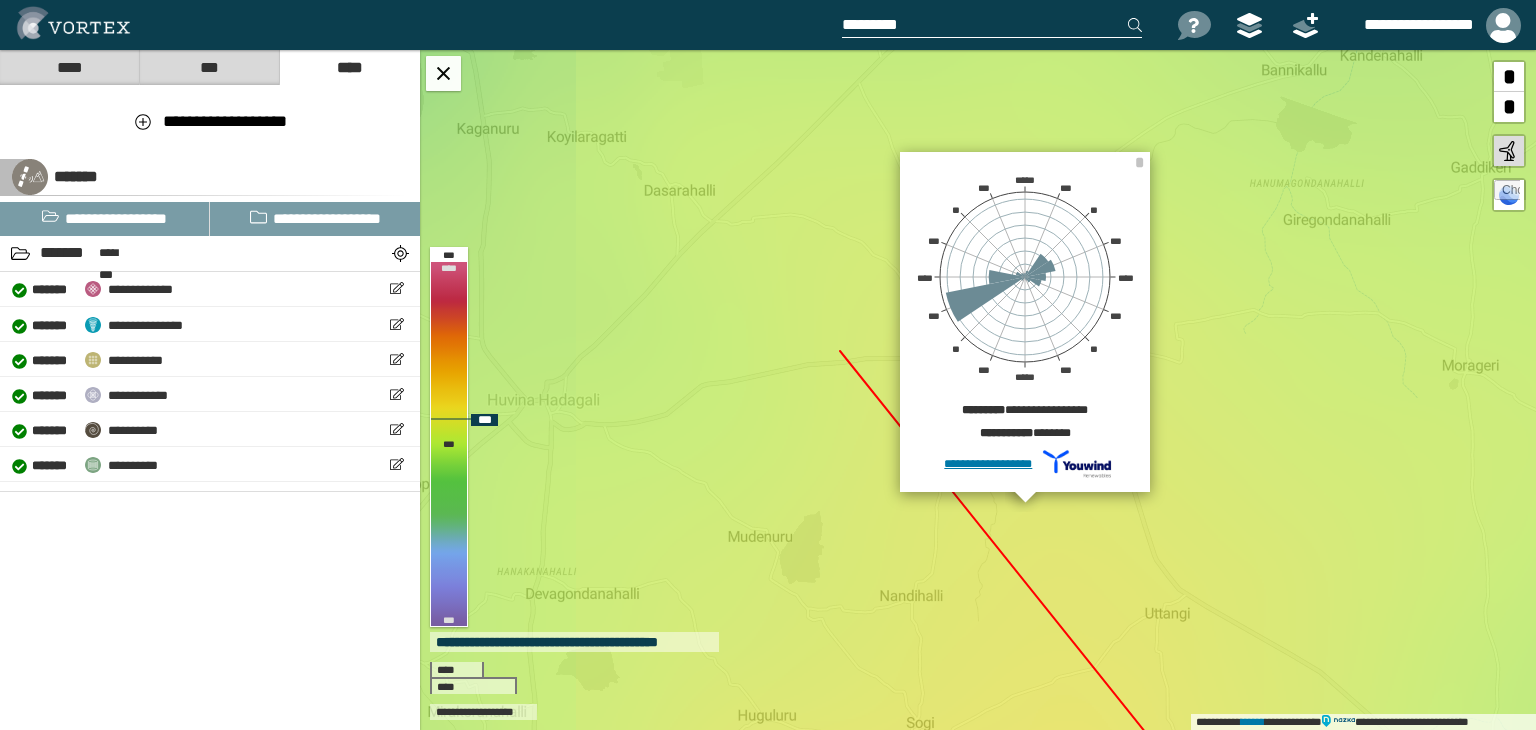 click on "**********" at bounding box center [978, 390] 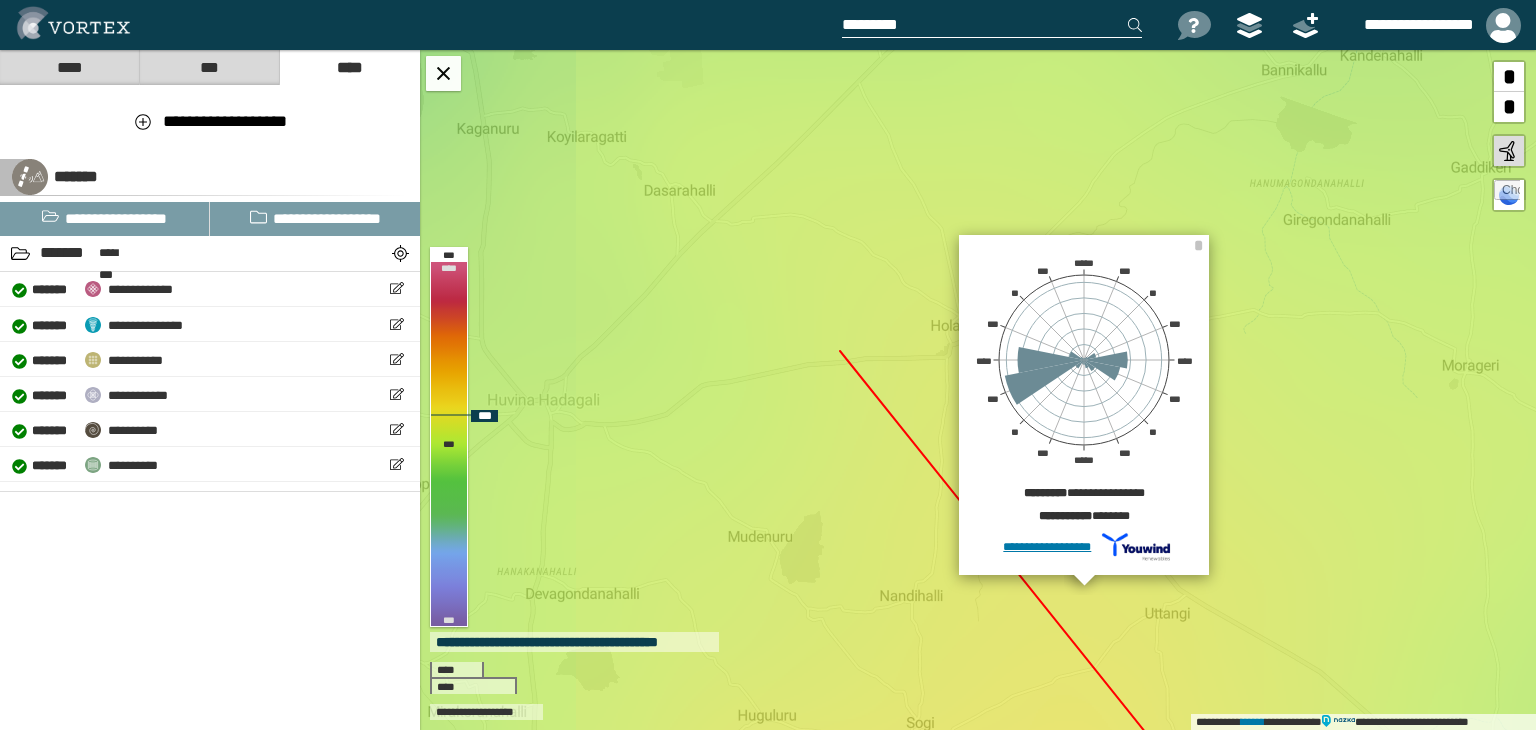 click on "**********" at bounding box center (978, 390) 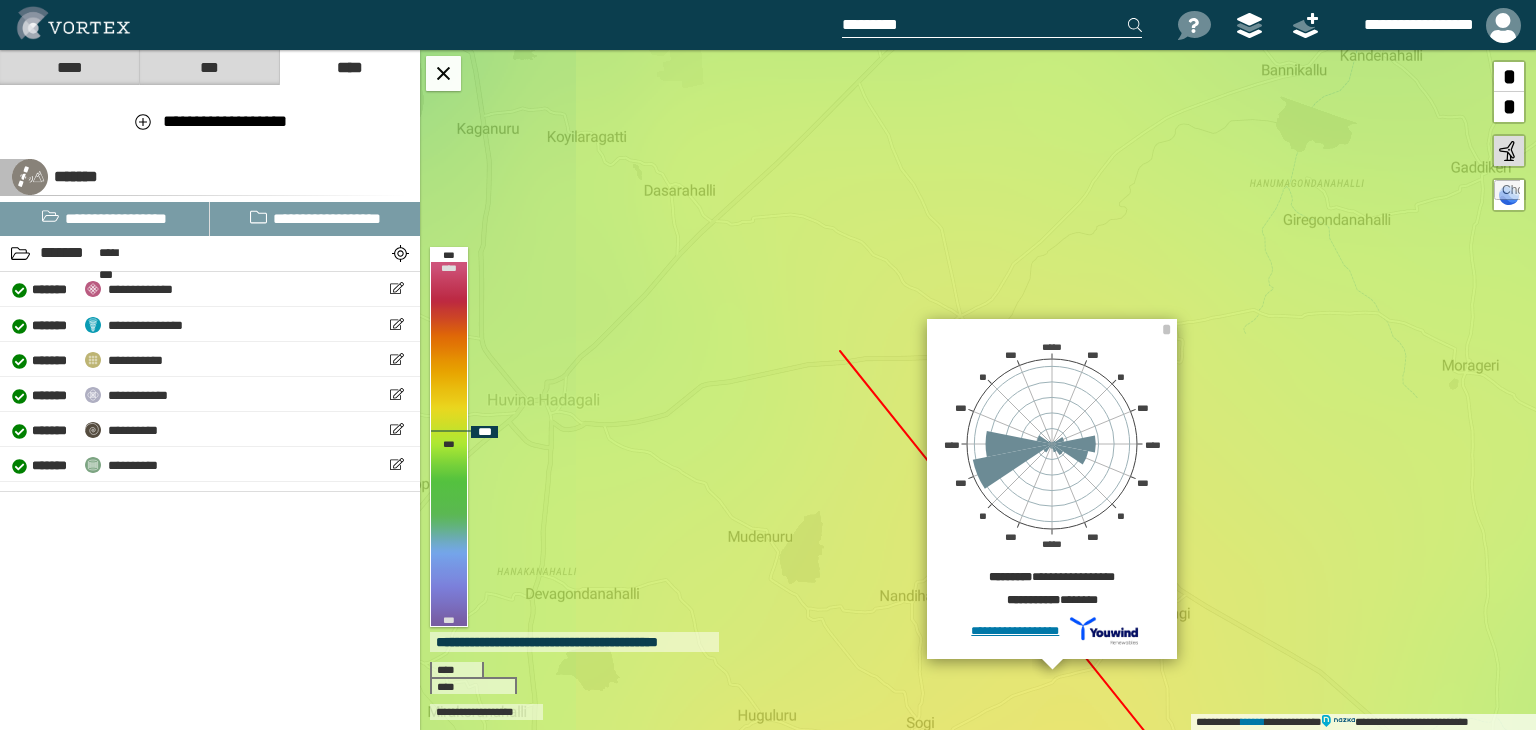 click on "**********" at bounding box center (978, 390) 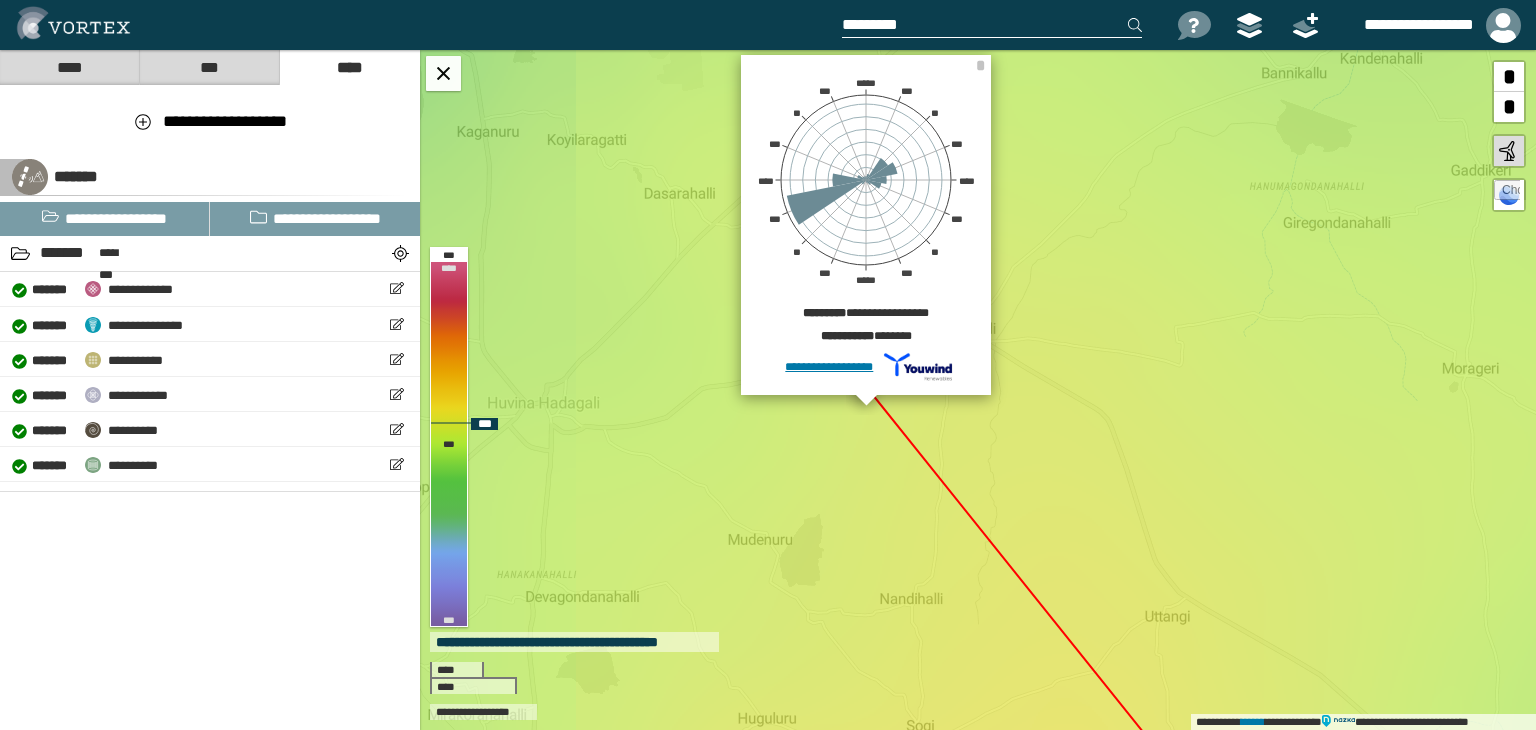 click on "**********" at bounding box center (978, 390) 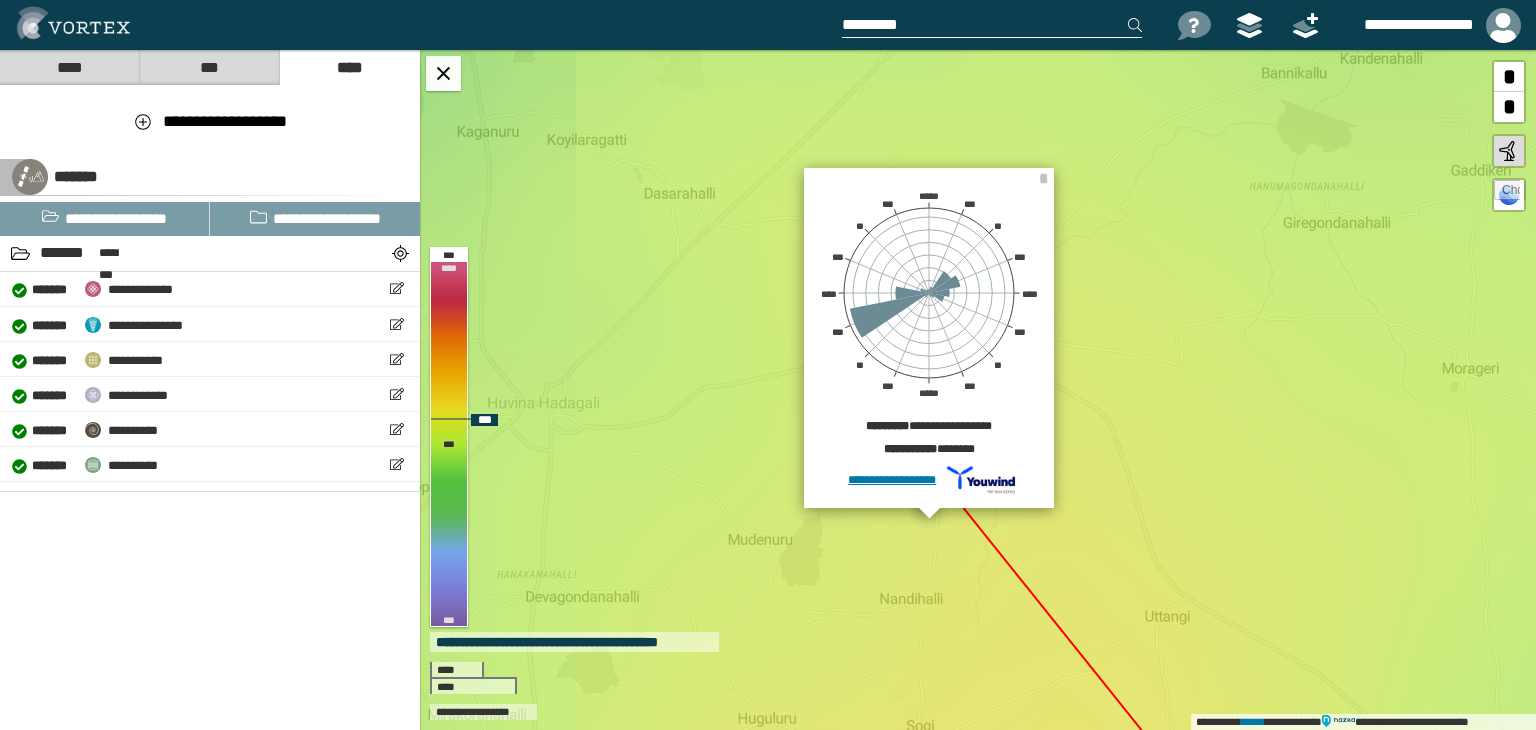 click on "**********" at bounding box center (978, 390) 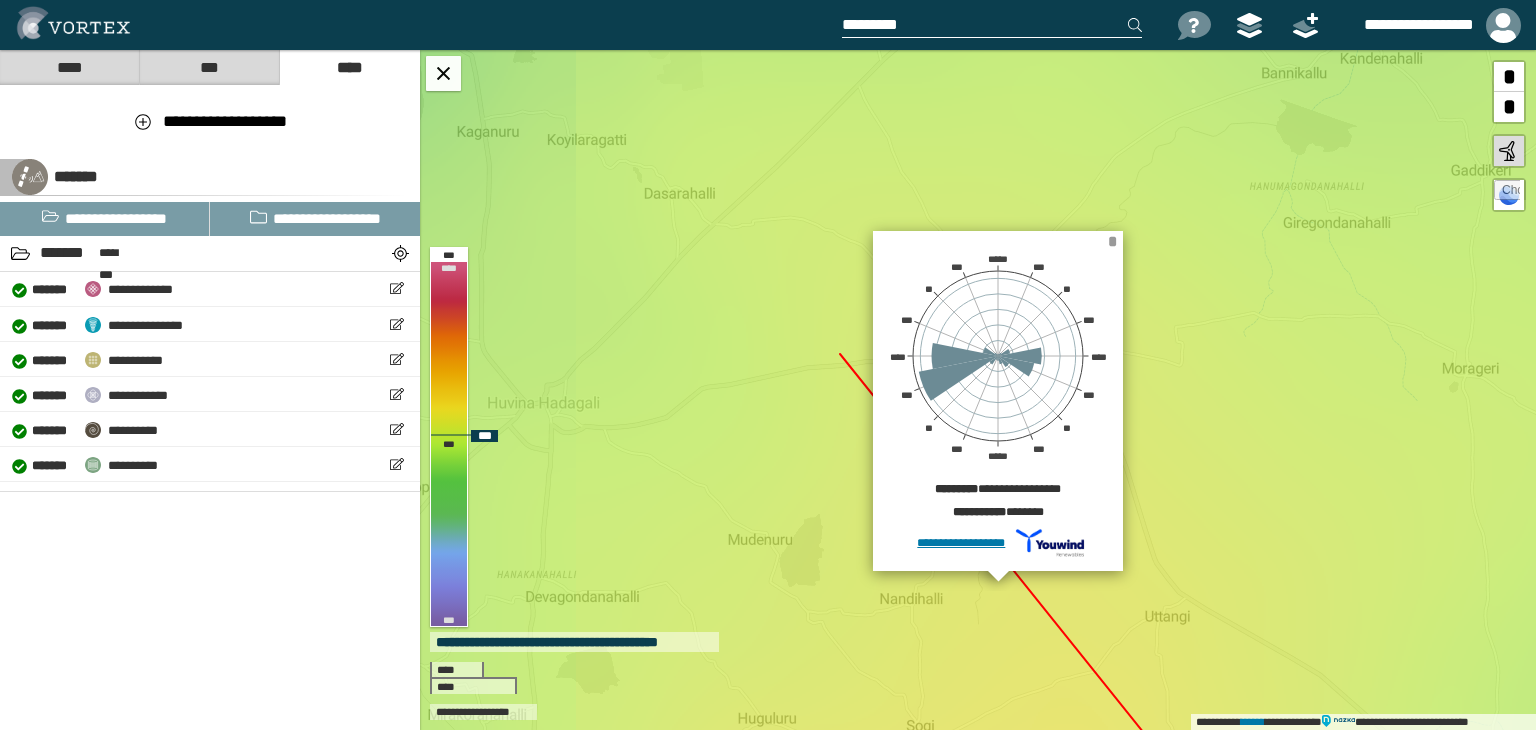 click on "*" at bounding box center (1112, 241) 